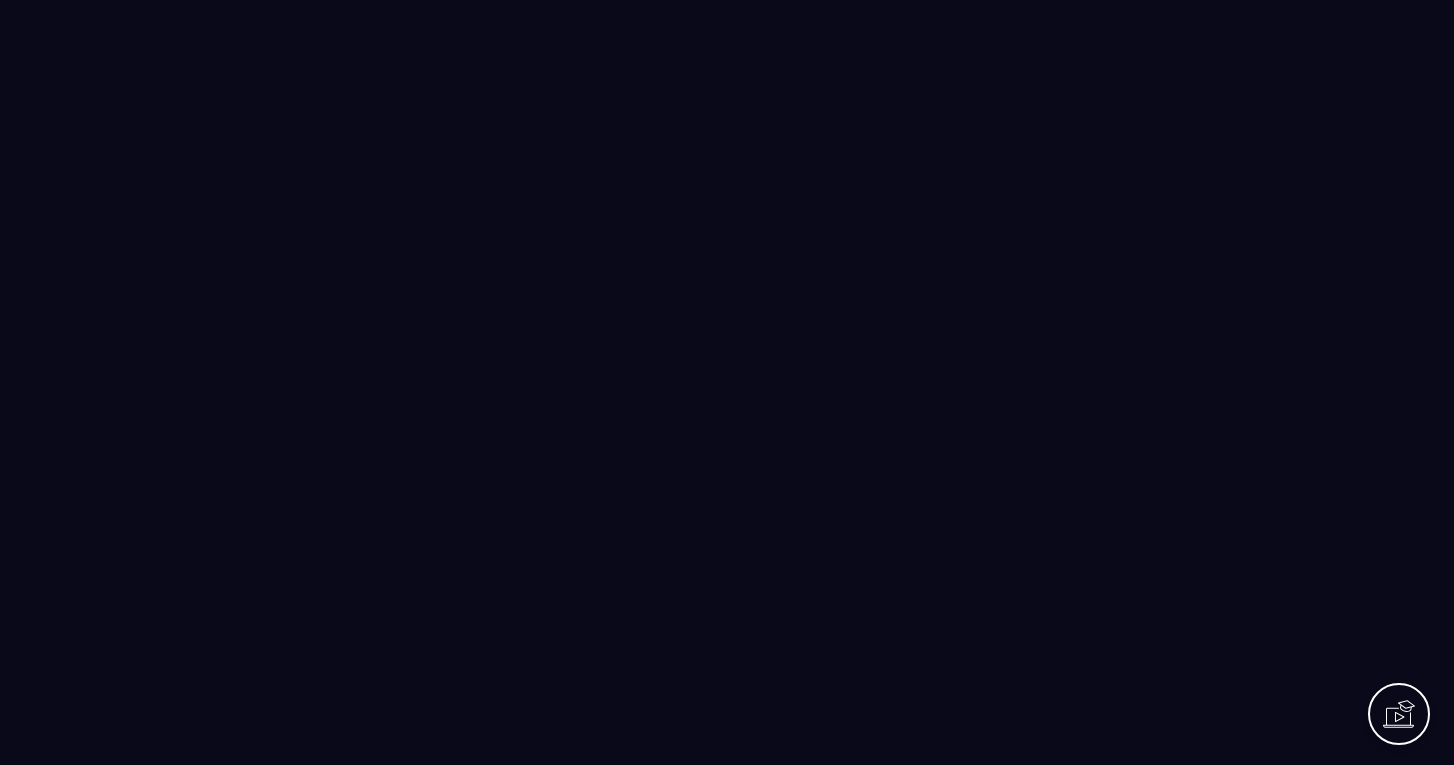 scroll, scrollTop: 0, scrollLeft: 0, axis: both 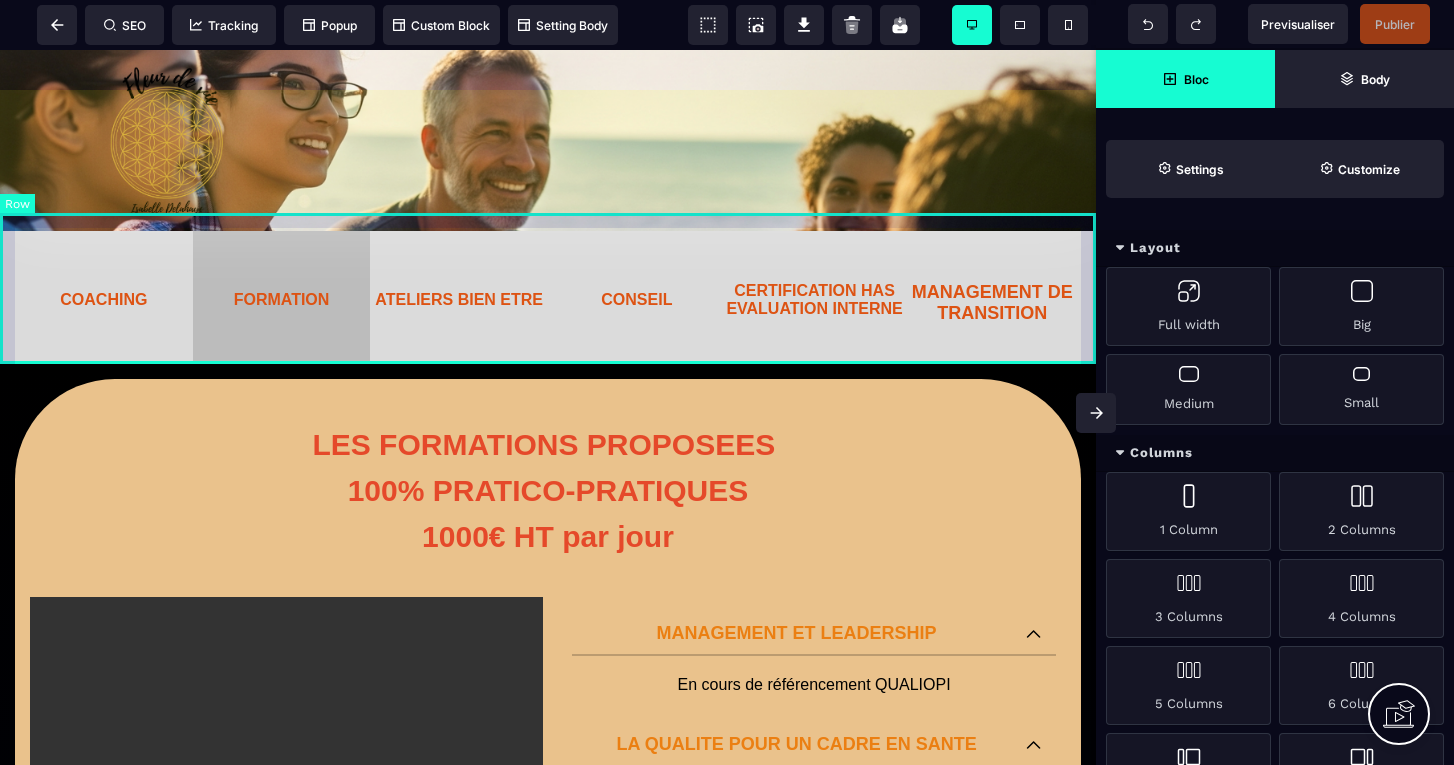 click on "[SERVICE] [SERVICE] [SERVICE] [SERVICE] [SERVICE] [SERVICE] [SERVICE] [SERVICE] [SERVICE] [SERVICE] [SERVICE] [SERVICE] [SERVICE] [SERVICE] [SERVICE] [SERVICE]" at bounding box center (548, 288) 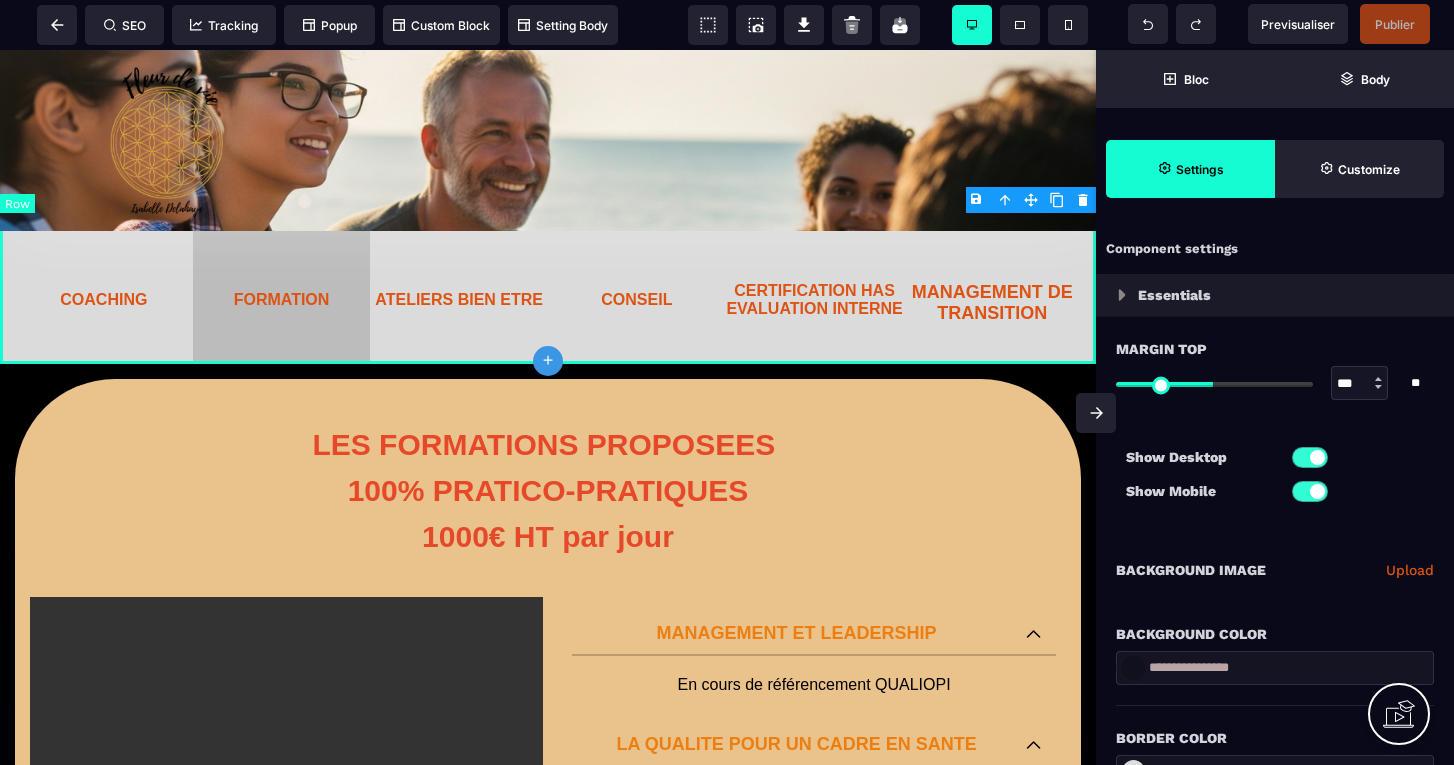 type on "*" 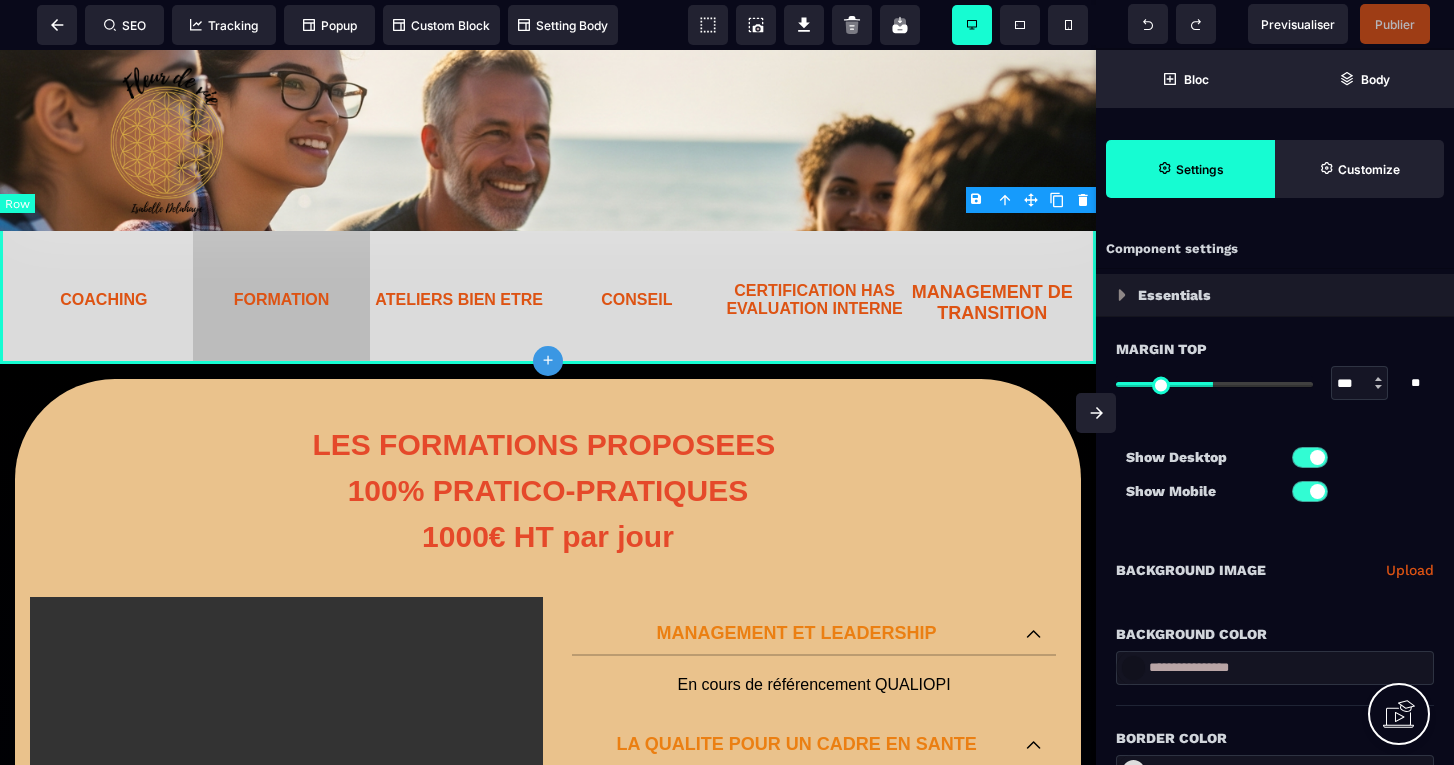 type on "*" 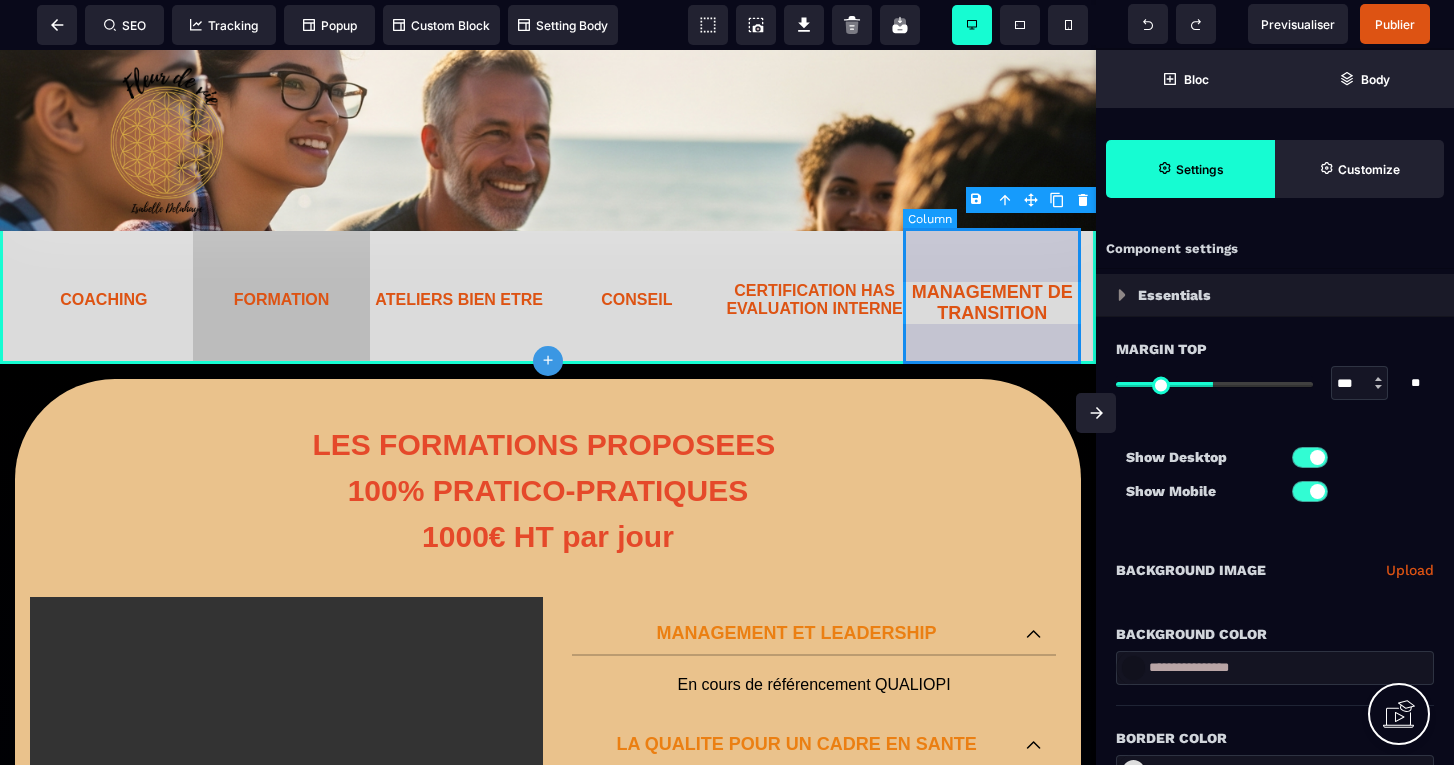 click on "MANAGEMENT DE
TRANSITION" at bounding box center [992, 296] 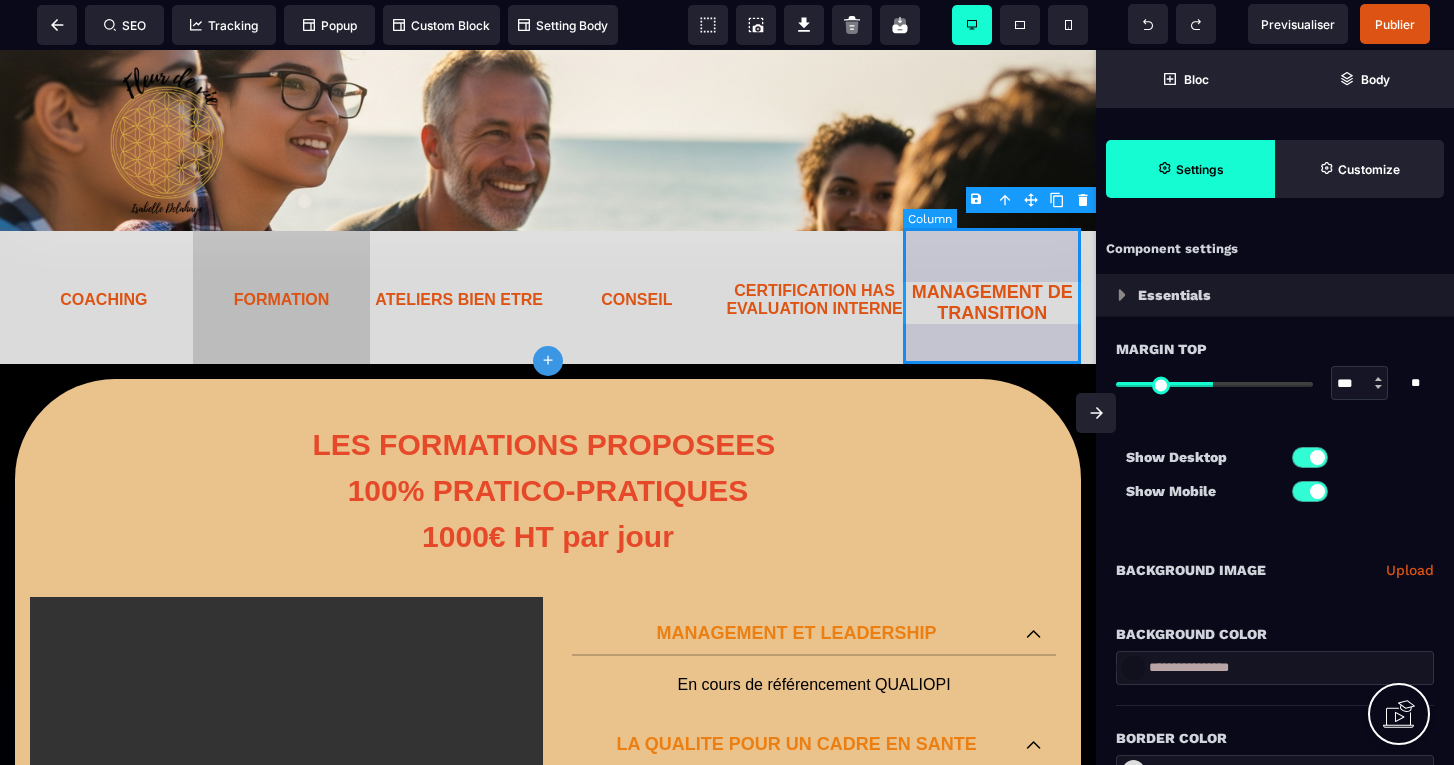 select on "*" 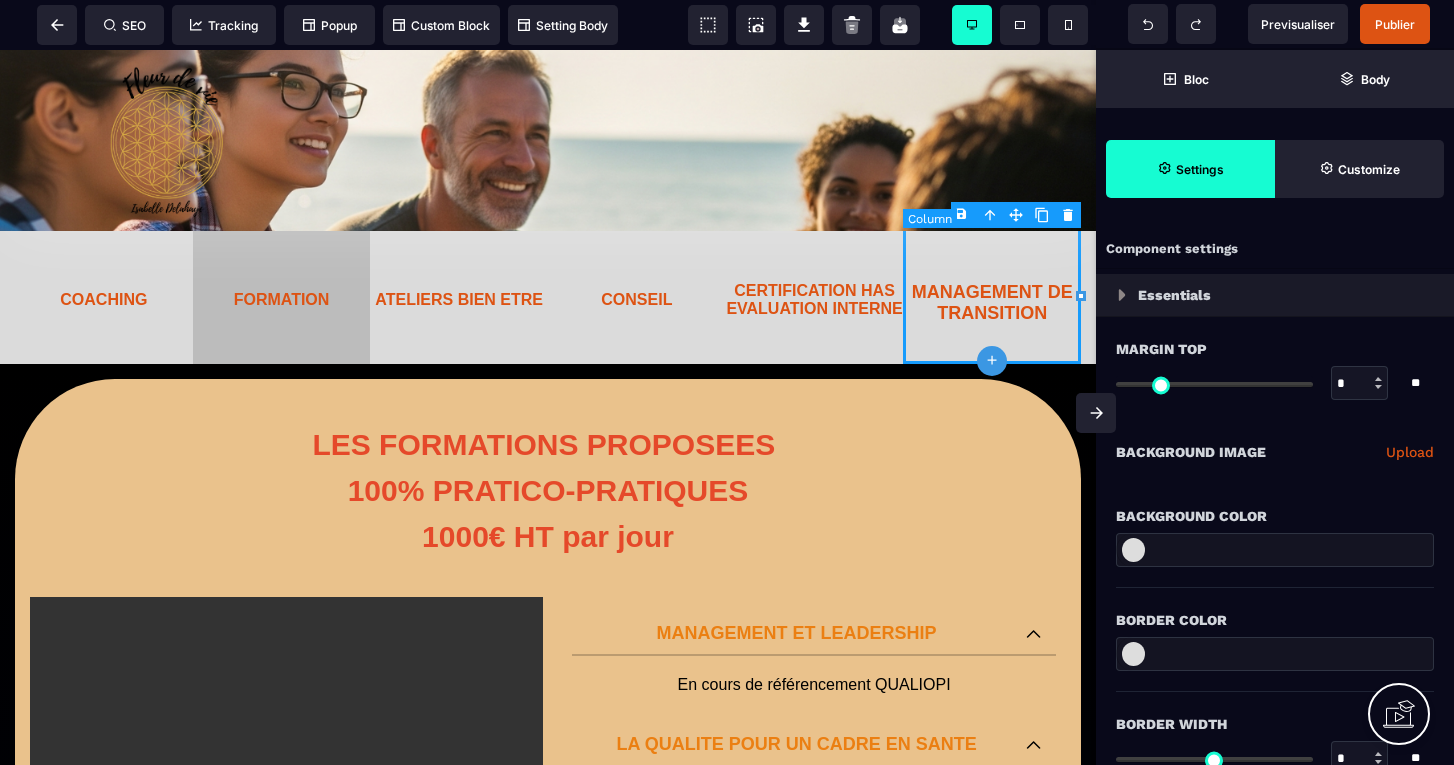 type on "*" 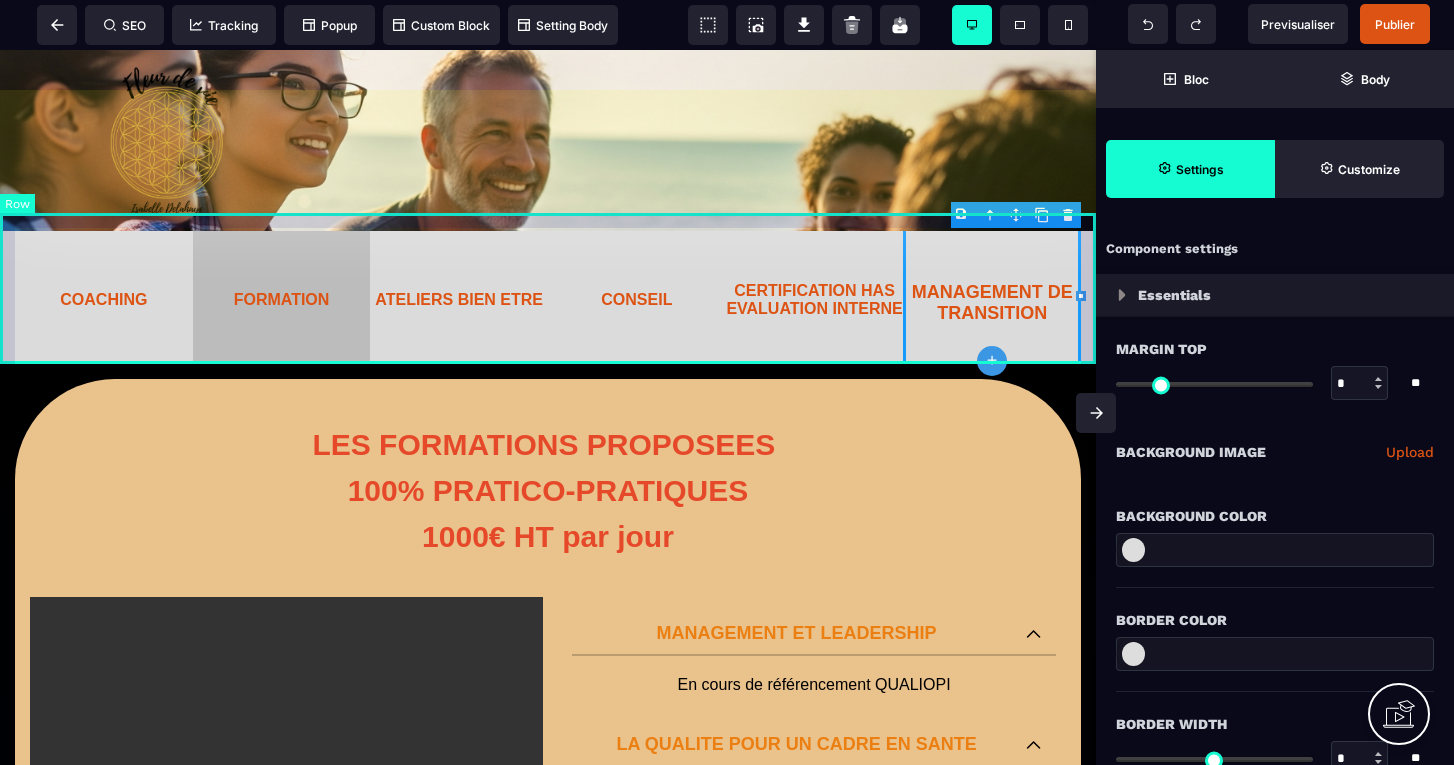 click on "[SERVICE] [SERVICE] [SERVICE] [SERVICE] [SERVICE] [SERVICE] [SERVICE] [SERVICE] [SERVICE] [SERVICE] [SERVICE] [SERVICE] [SERVICE] [SERVICE] [SERVICE] [SERVICE]" at bounding box center (548, 288) 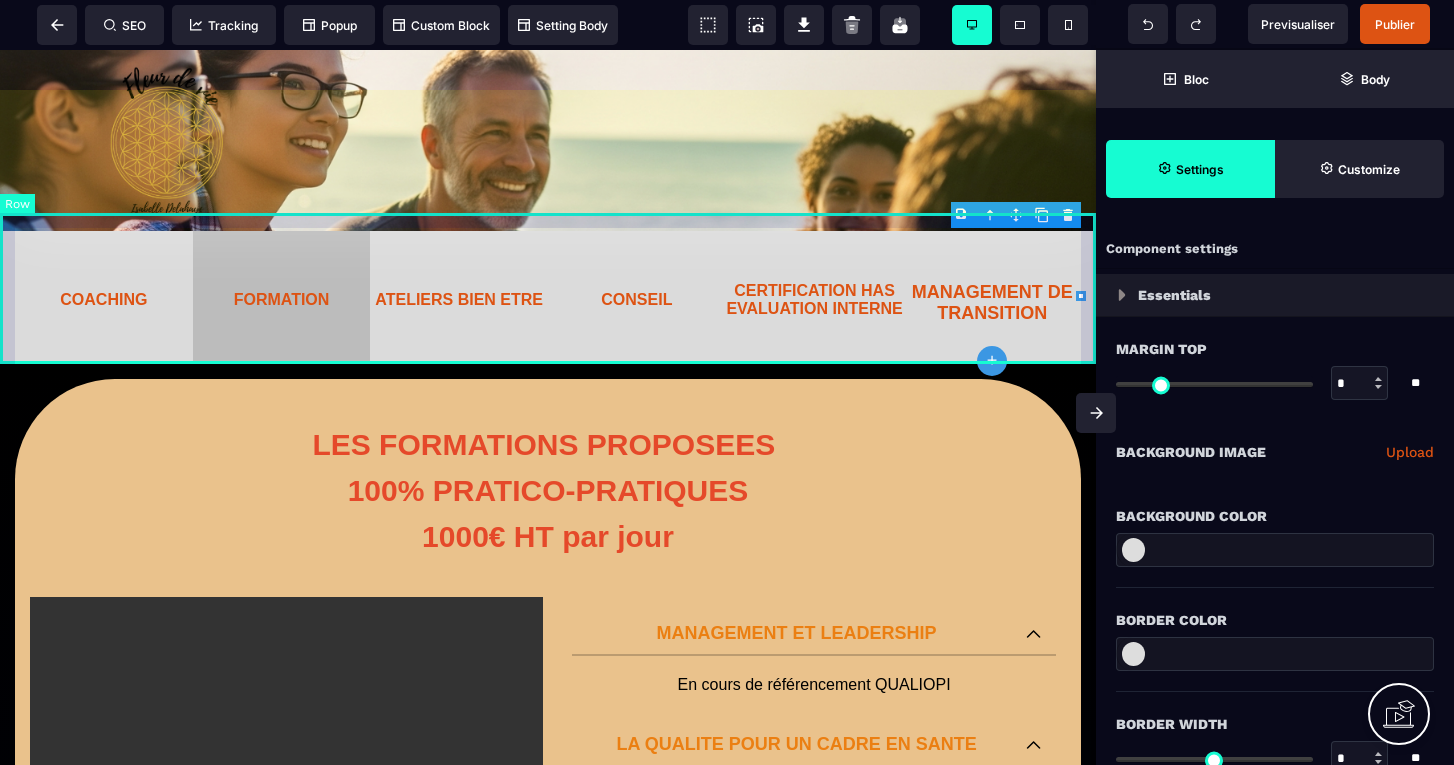 select 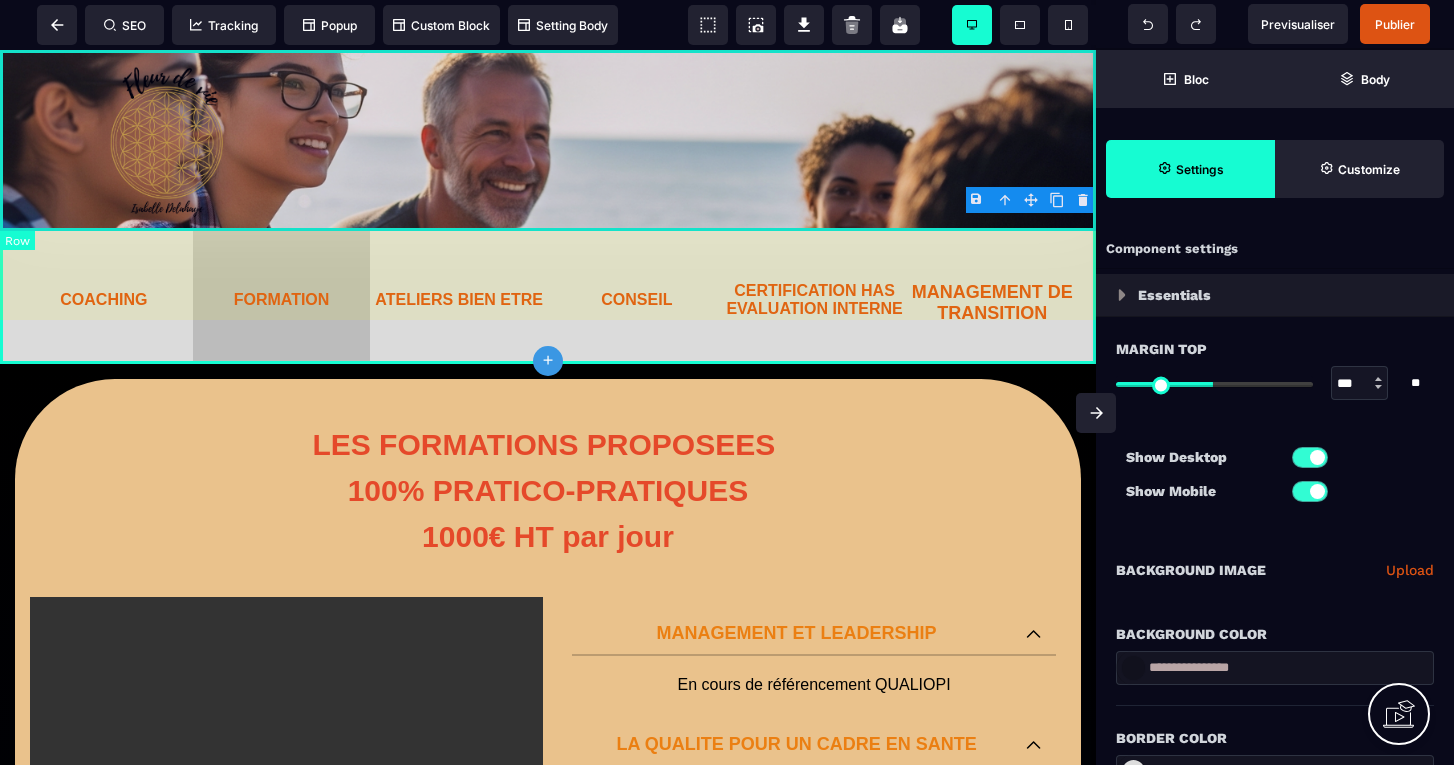 click on "B I U S
A *******
plus
Row
SEO
Big" at bounding box center (727, 382) 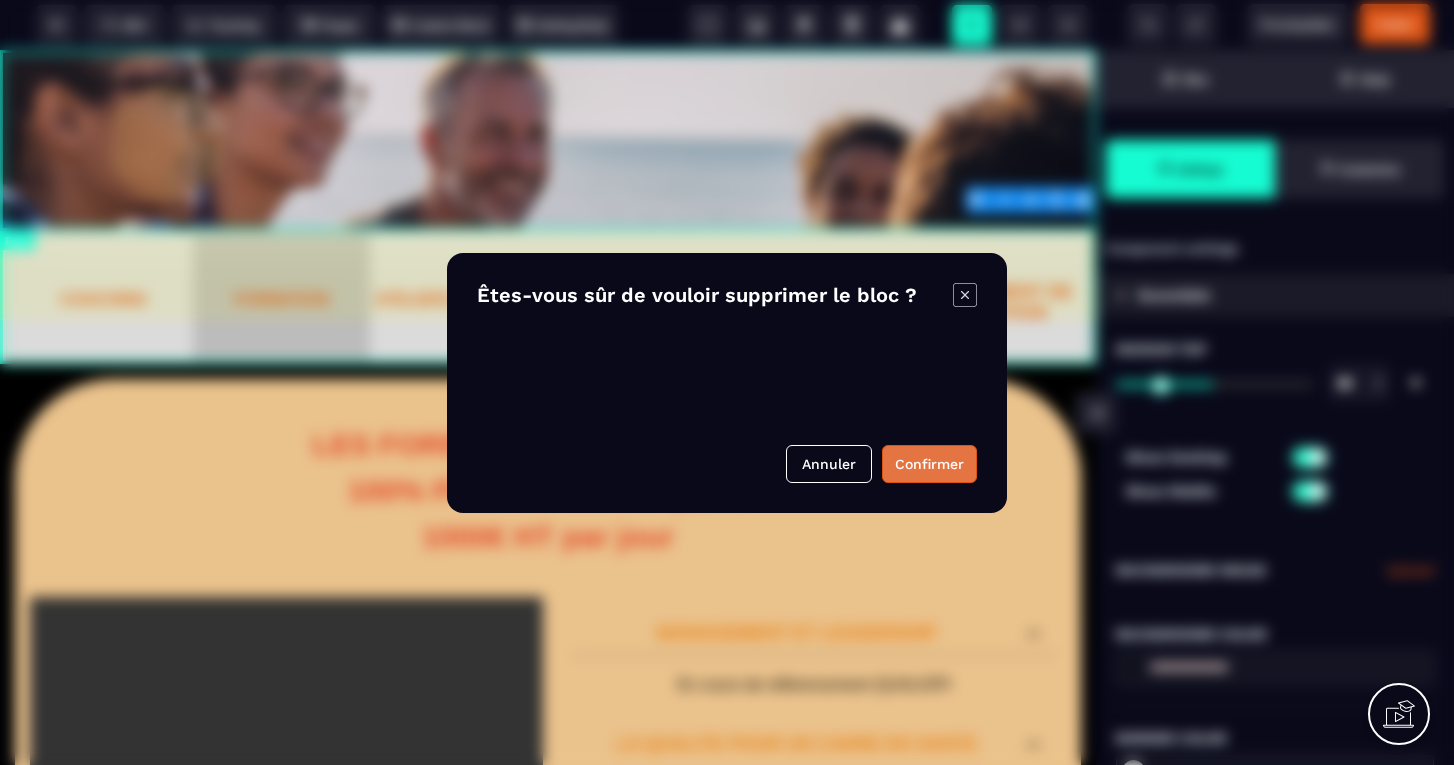 click on "Confirmer" at bounding box center [929, 464] 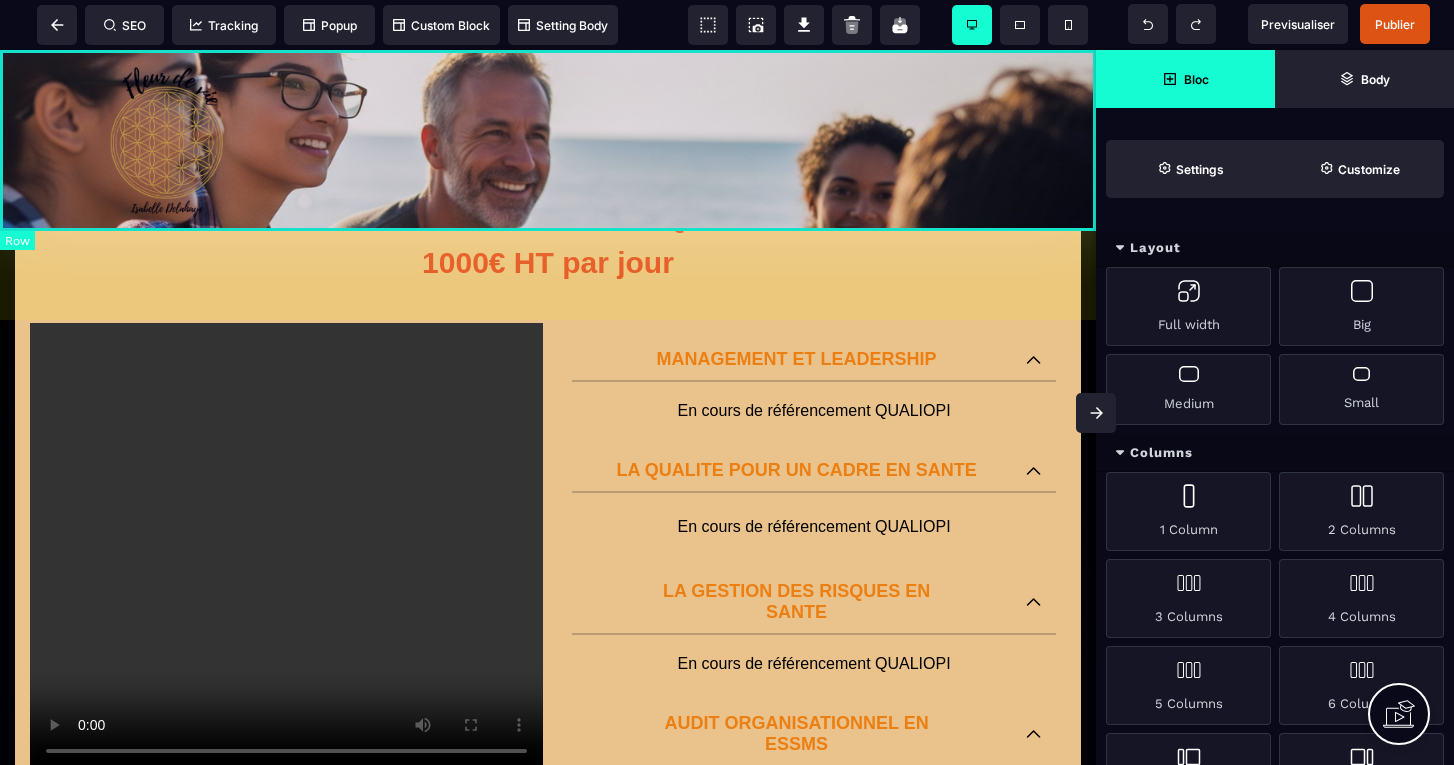 scroll, scrollTop: 0, scrollLeft: 0, axis: both 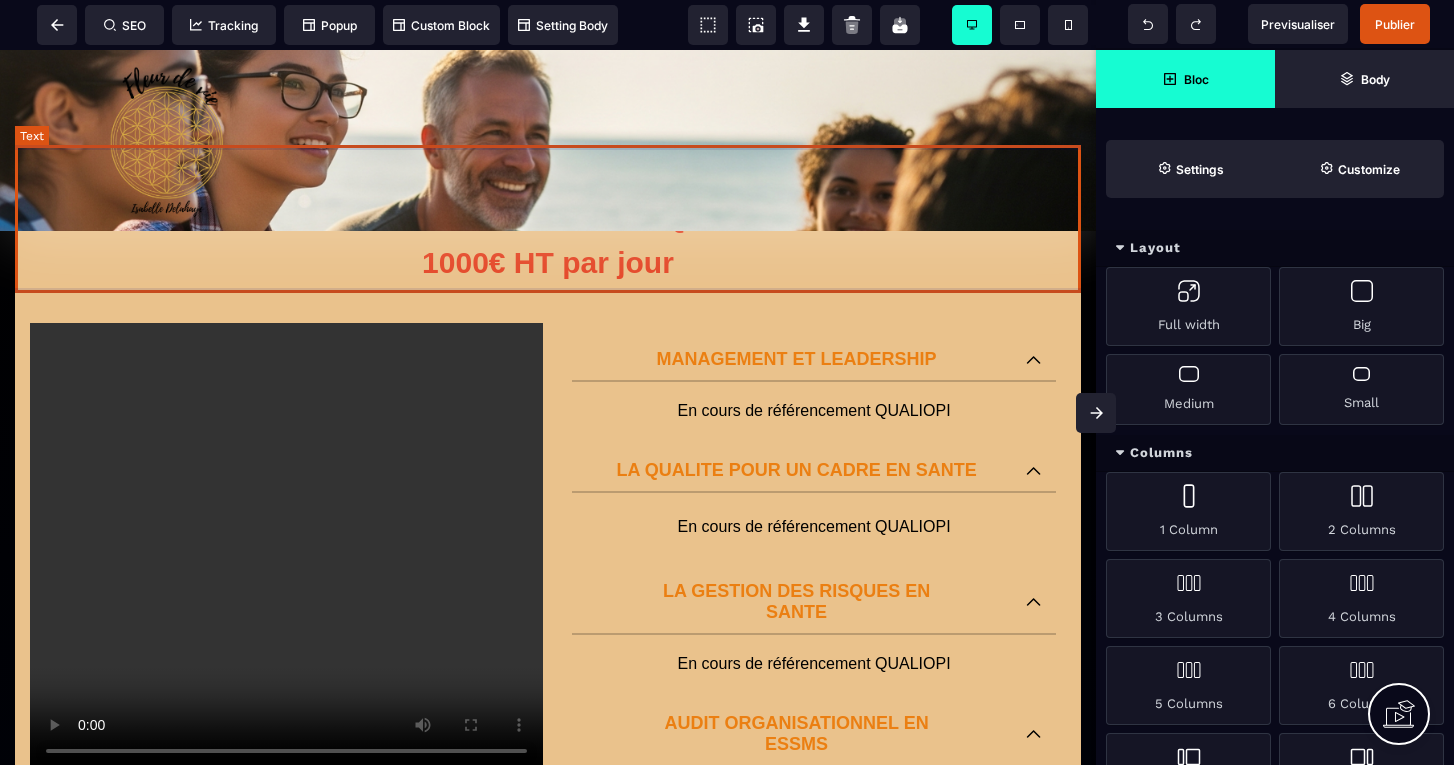 click on "LES FORMATIONS PROPOSEES
100% PRATICO-PRATIQUES
1000€ HT par jour" at bounding box center (548, 219) 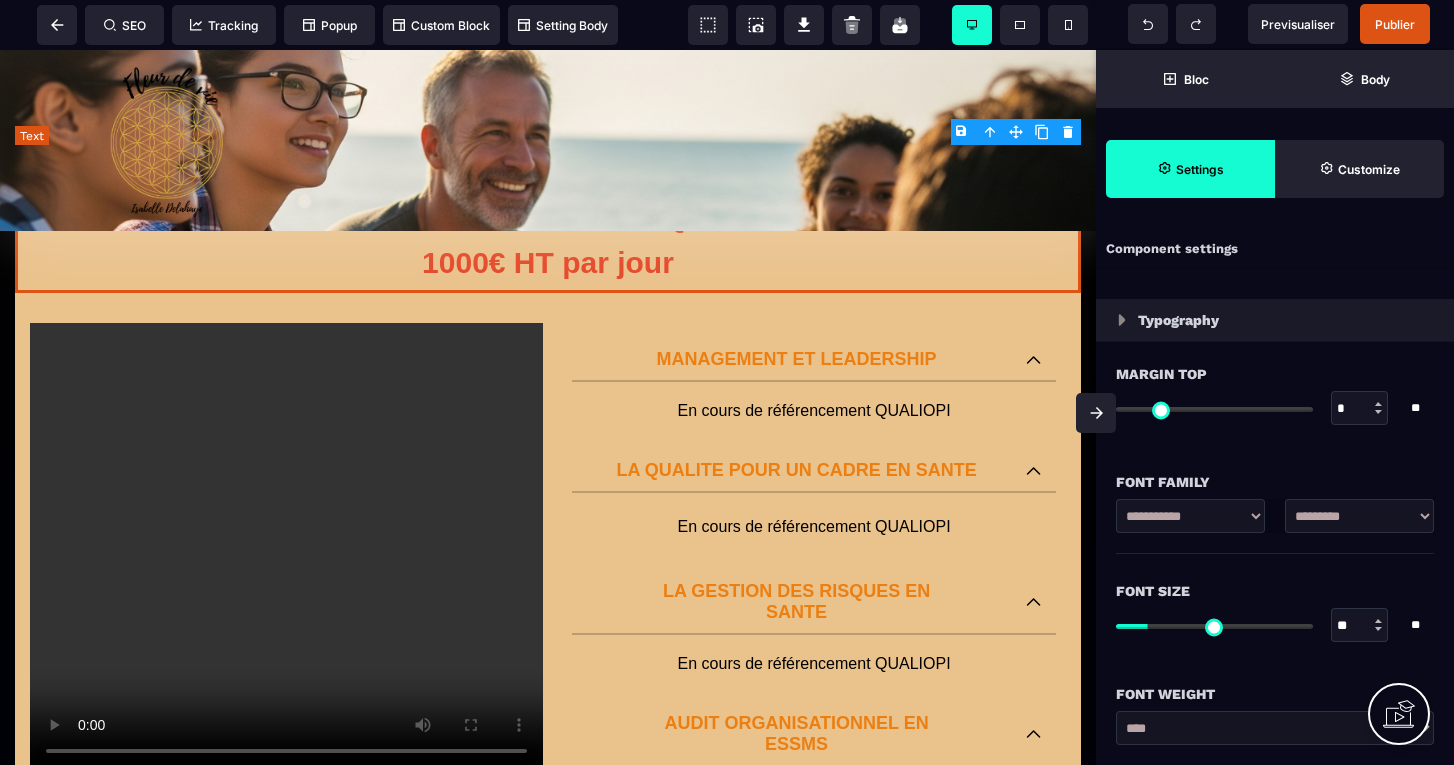 type on "*" 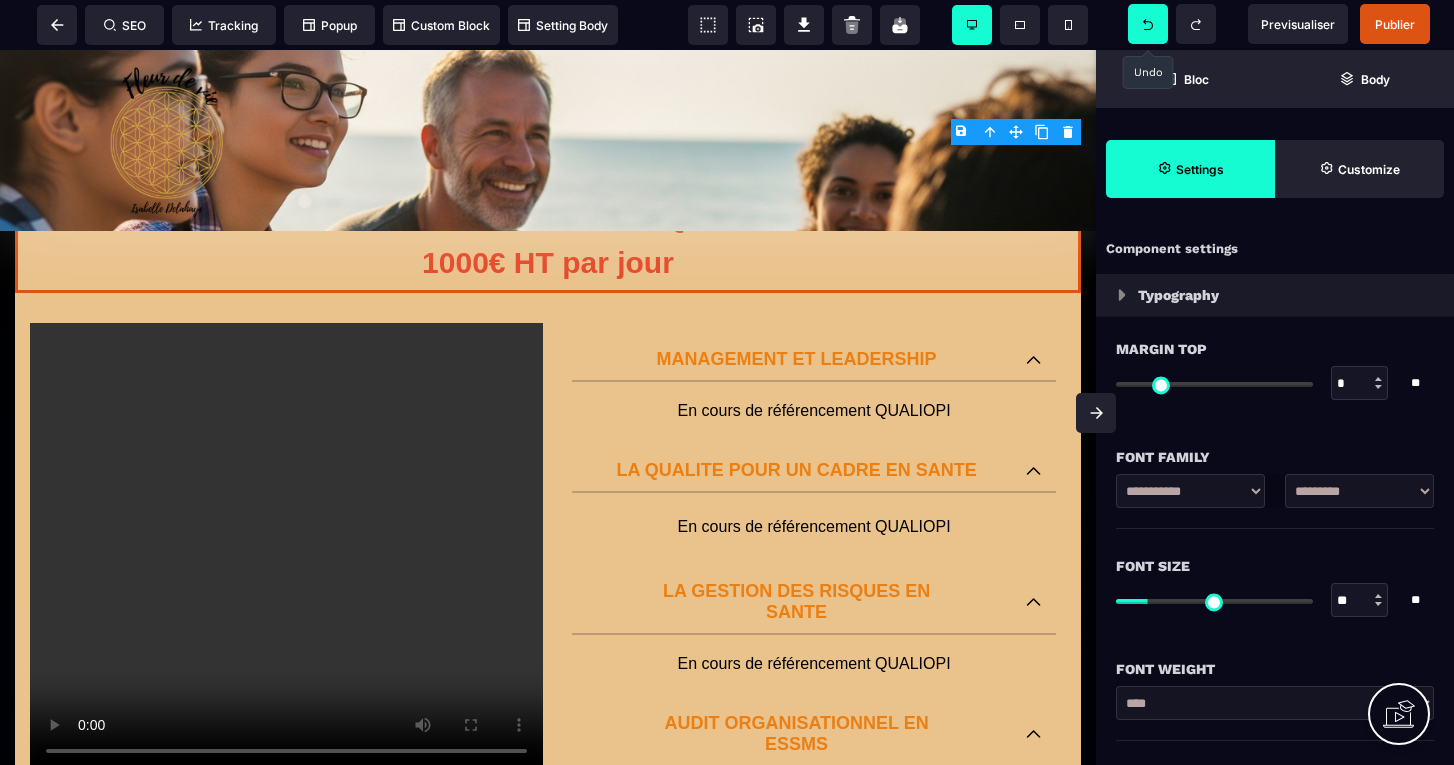 click at bounding box center [1148, 24] 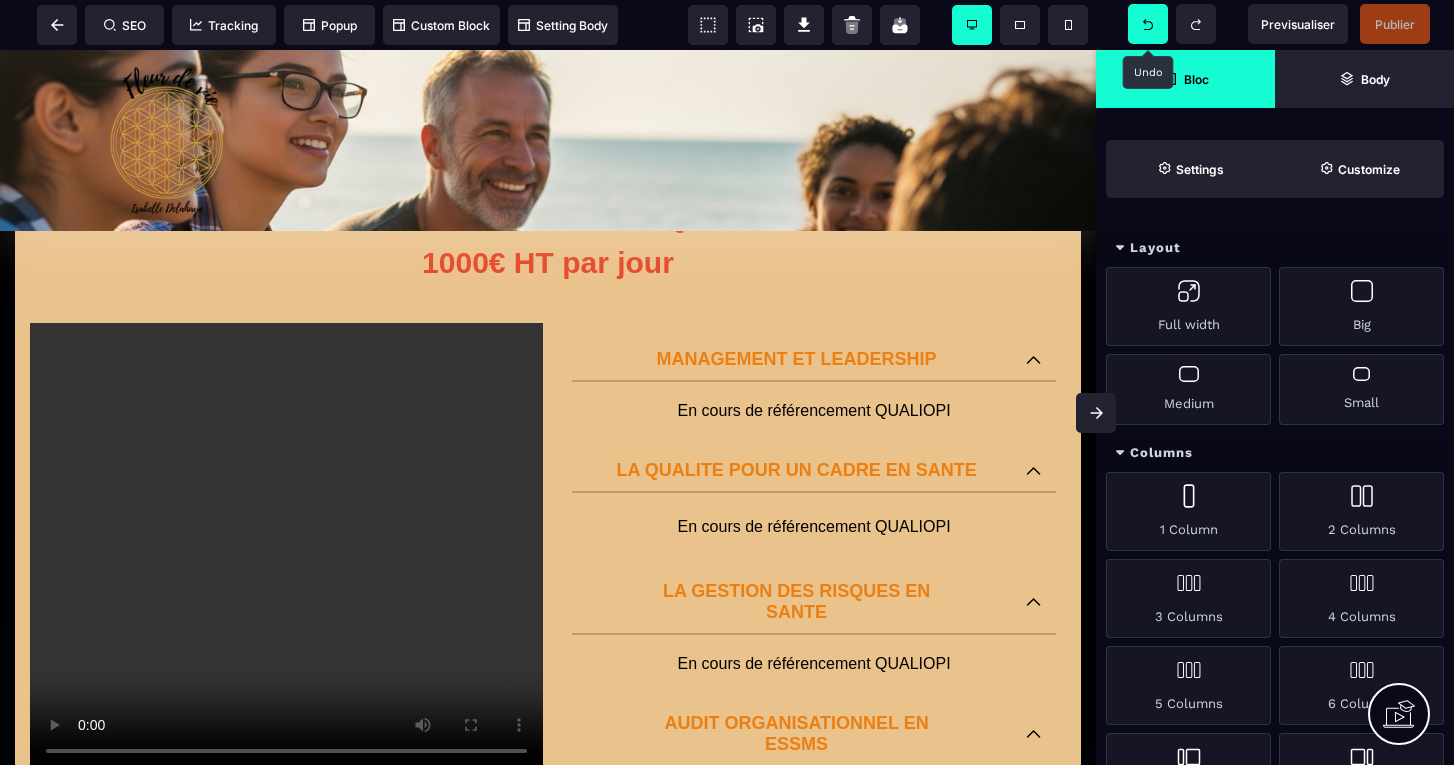click at bounding box center (1148, 24) 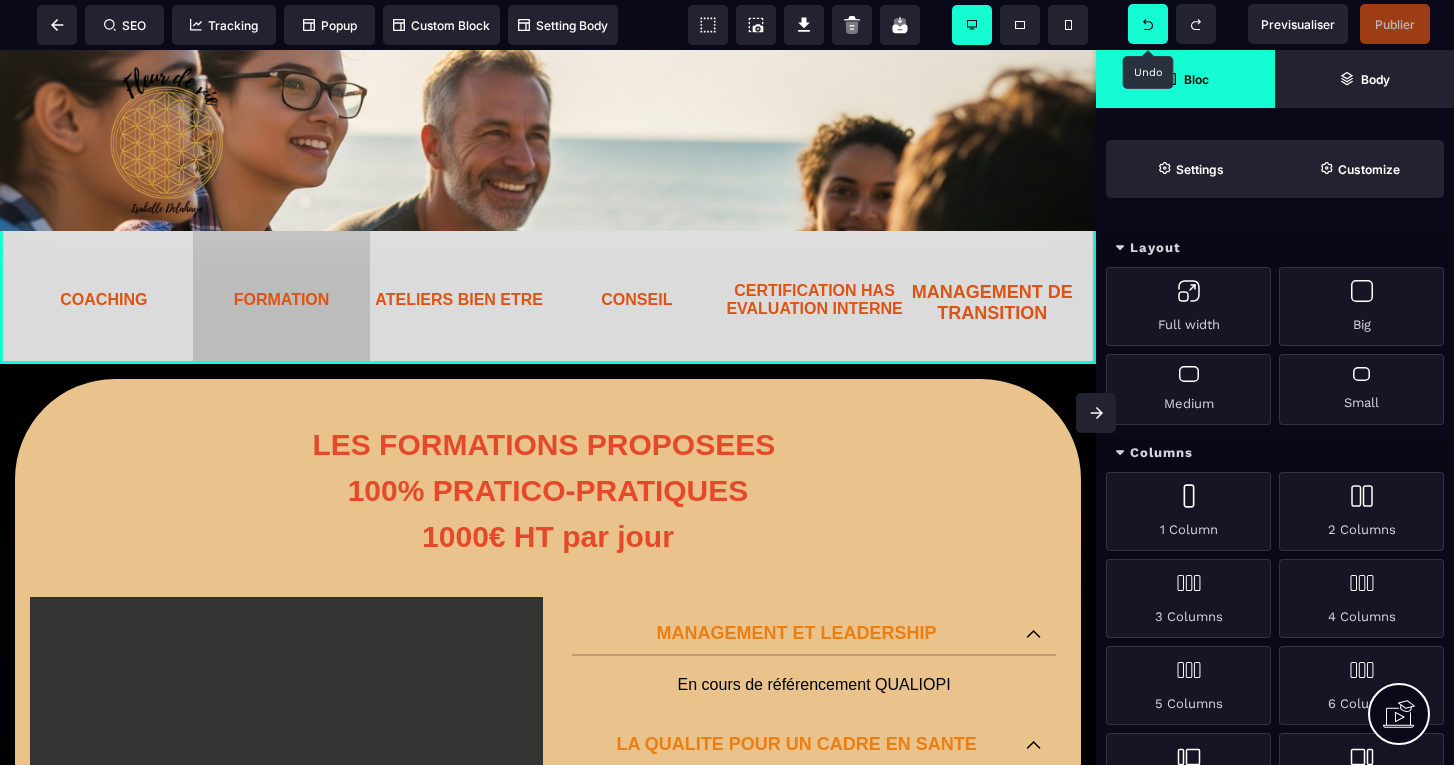 select 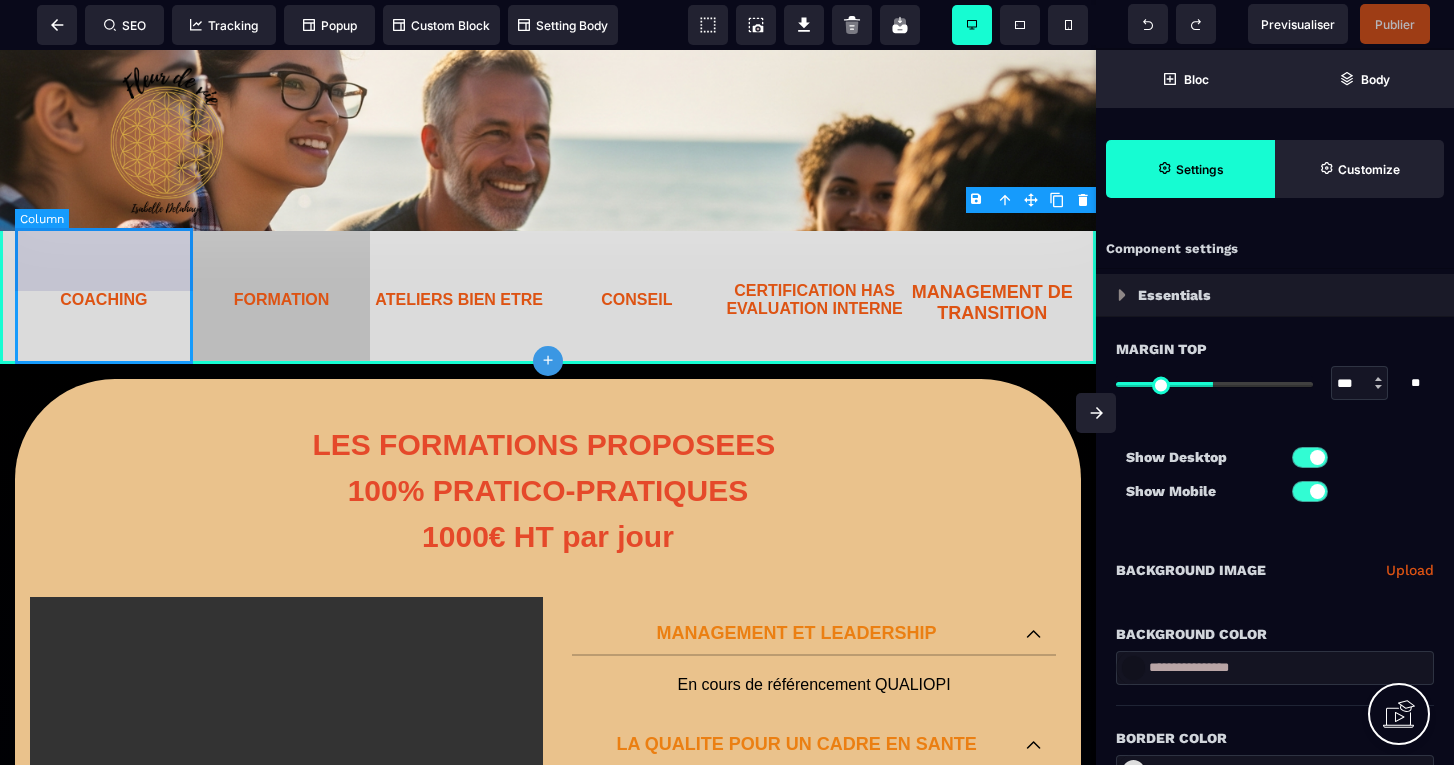 click on "COACHING" at bounding box center (104, 296) 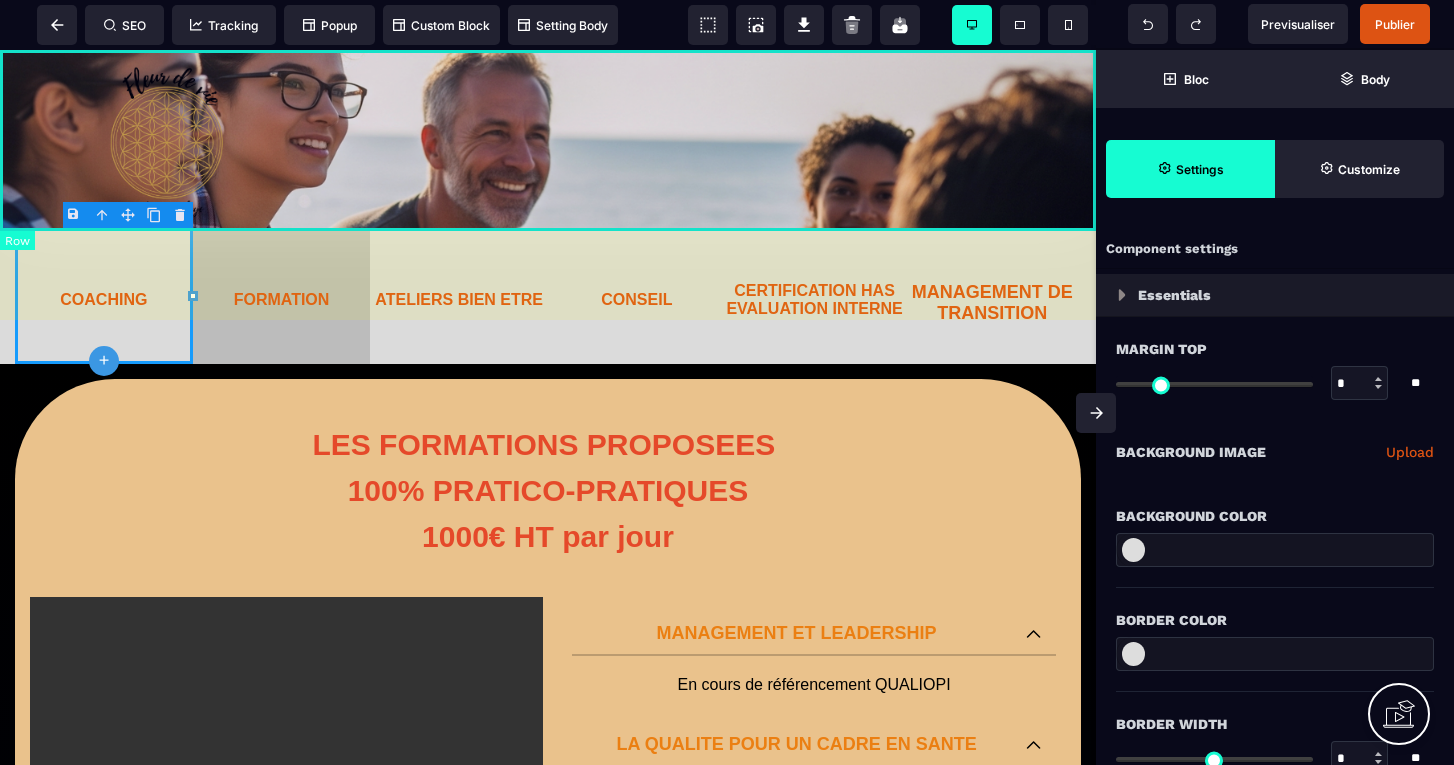 click on "B I U S
A *******
plus
Row
SEO
Big" at bounding box center [727, 382] 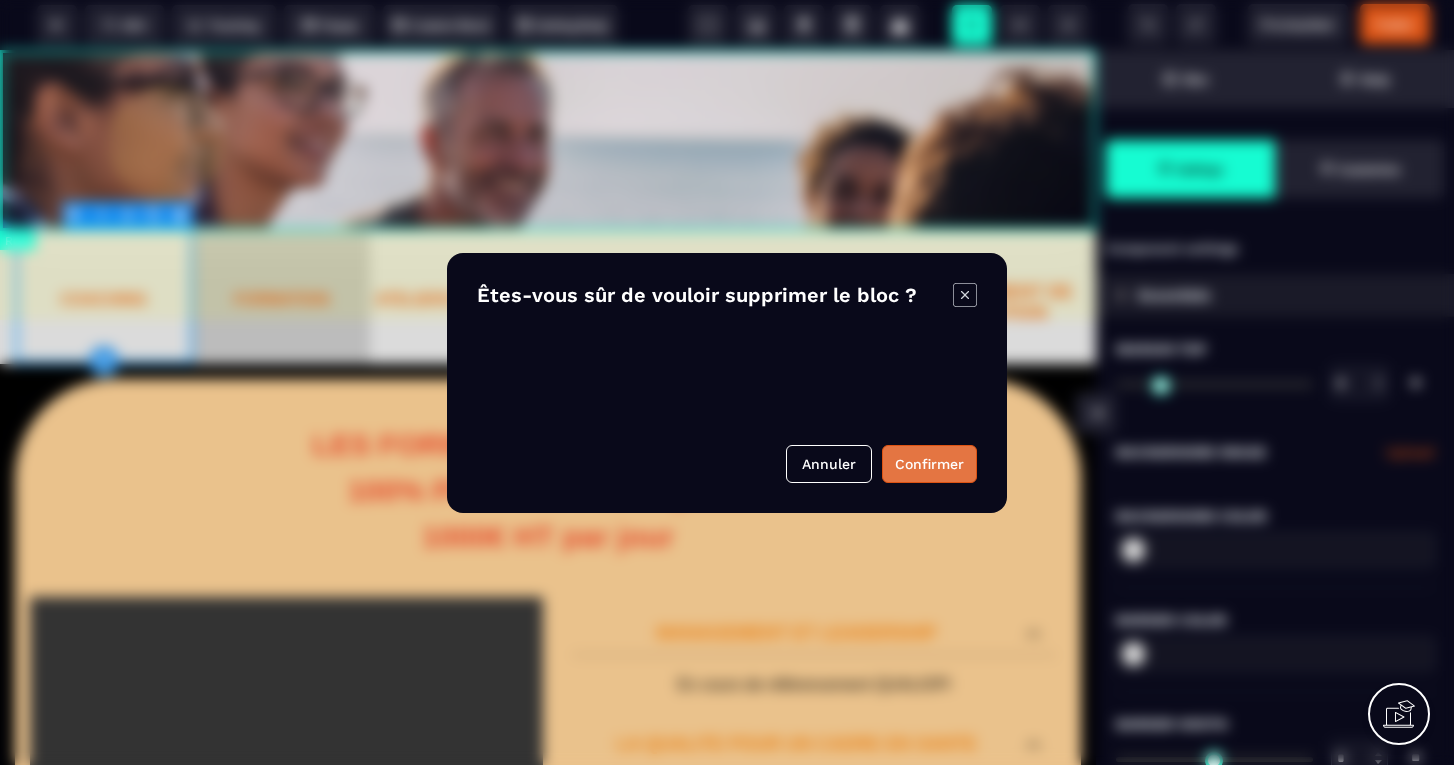 click on "Confirmer" at bounding box center (929, 464) 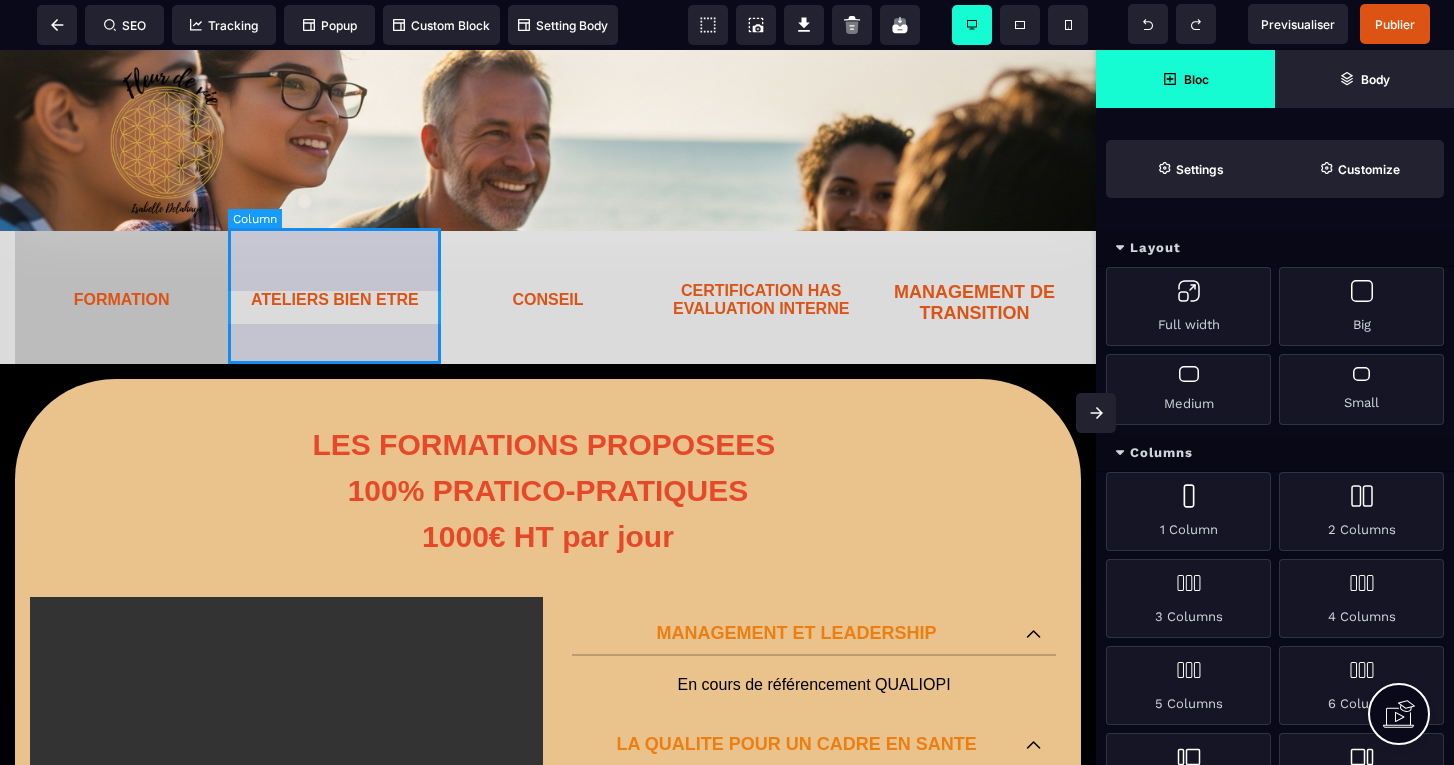 click on "ATELIERS
BIEN ETRE" at bounding box center (334, 296) 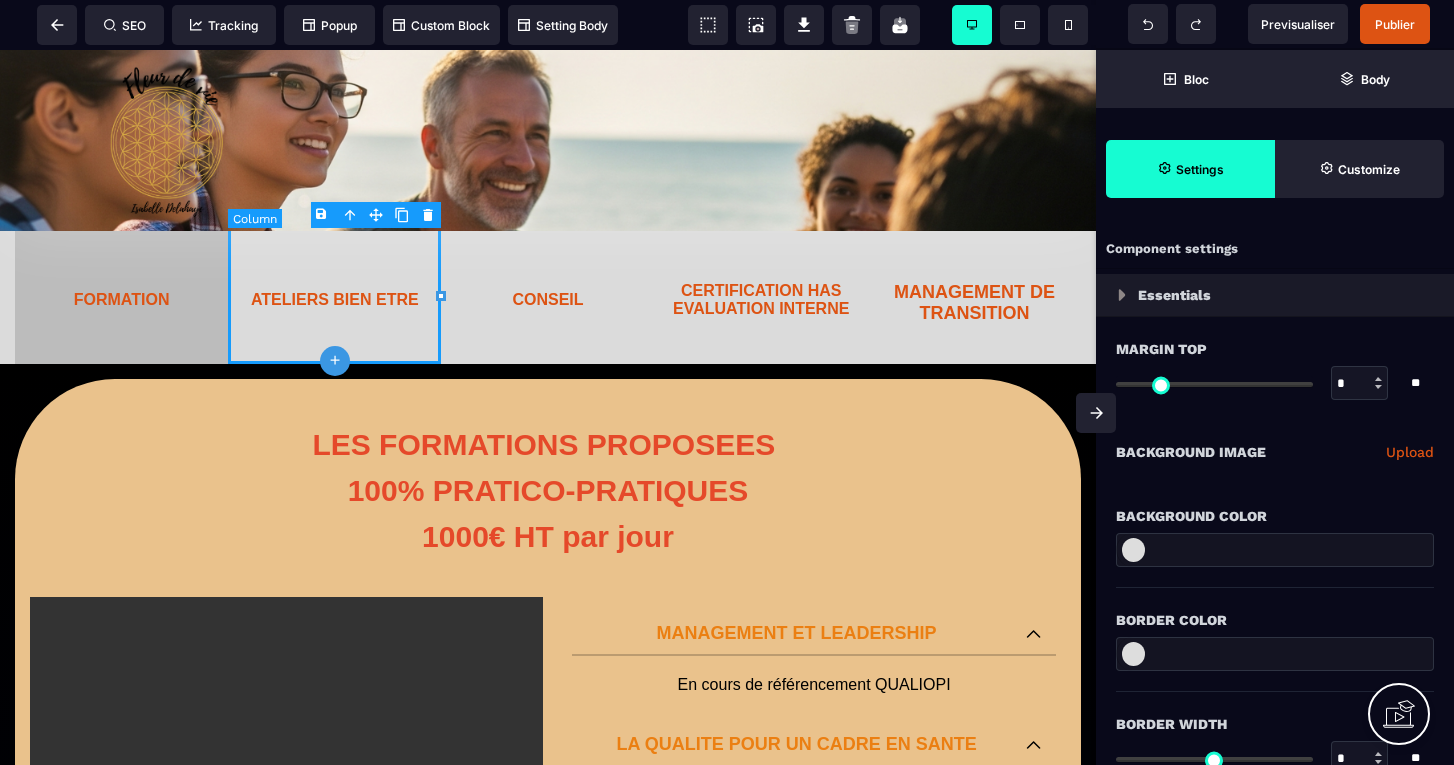 type on "*" 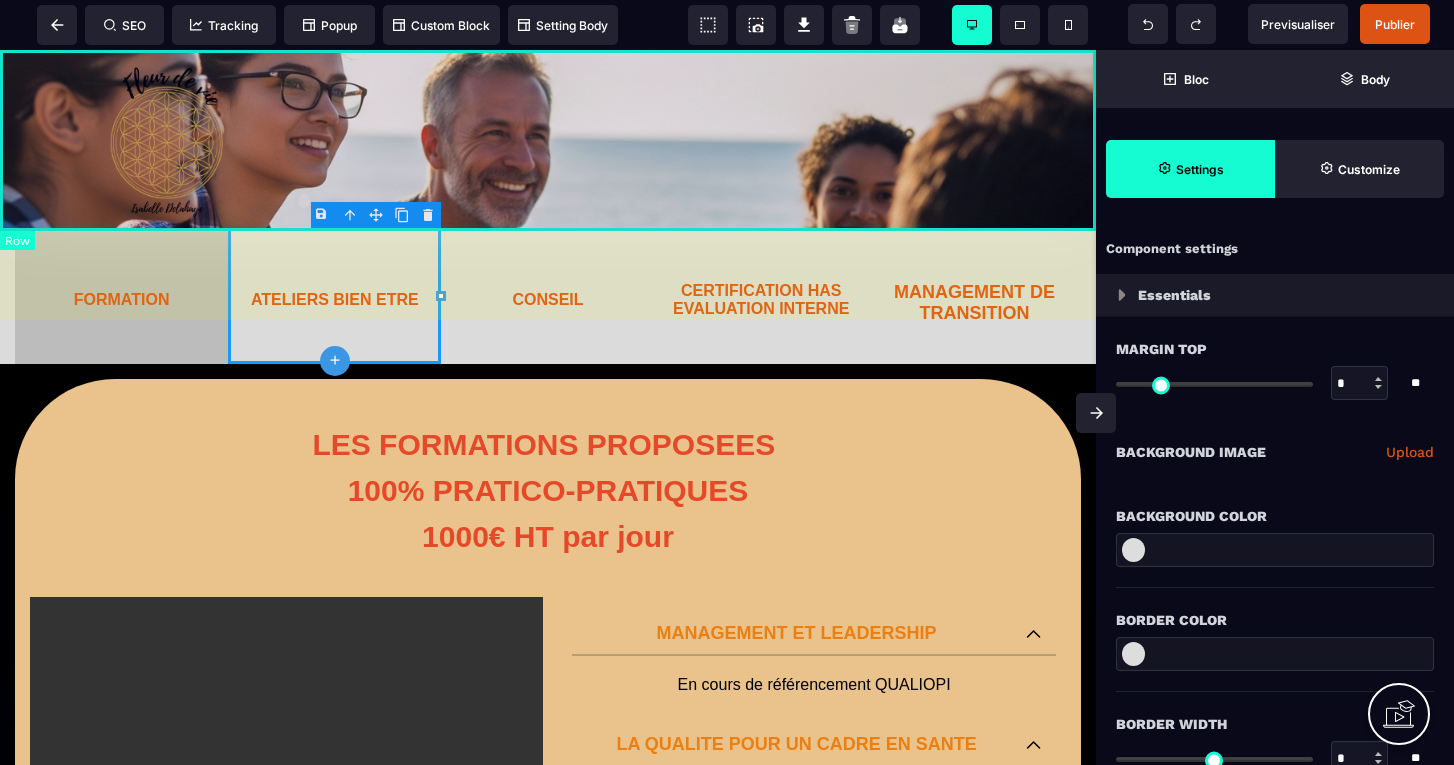 click on "B I U S
A *******
plus
Row
SEO
Big" at bounding box center [727, 382] 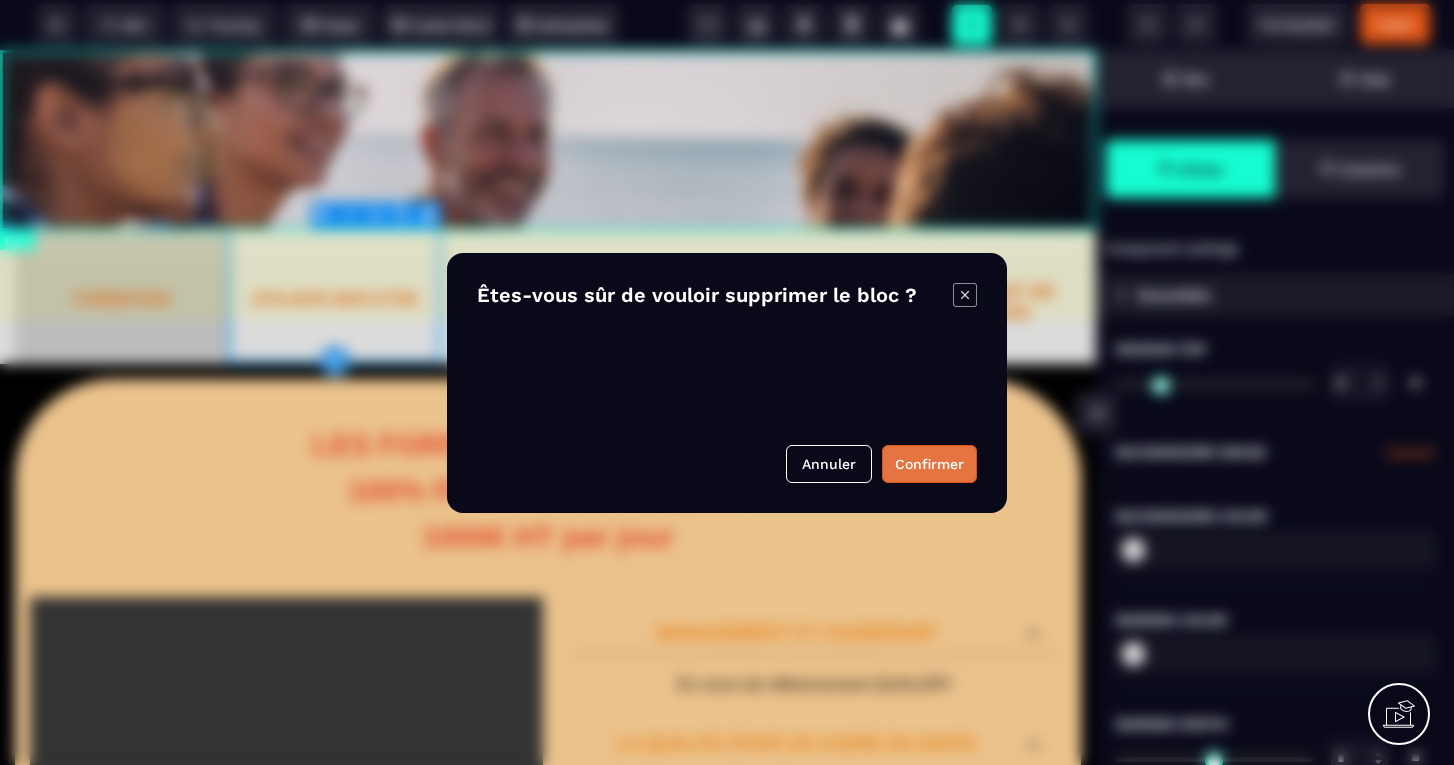 click on "Confirmer" at bounding box center [929, 464] 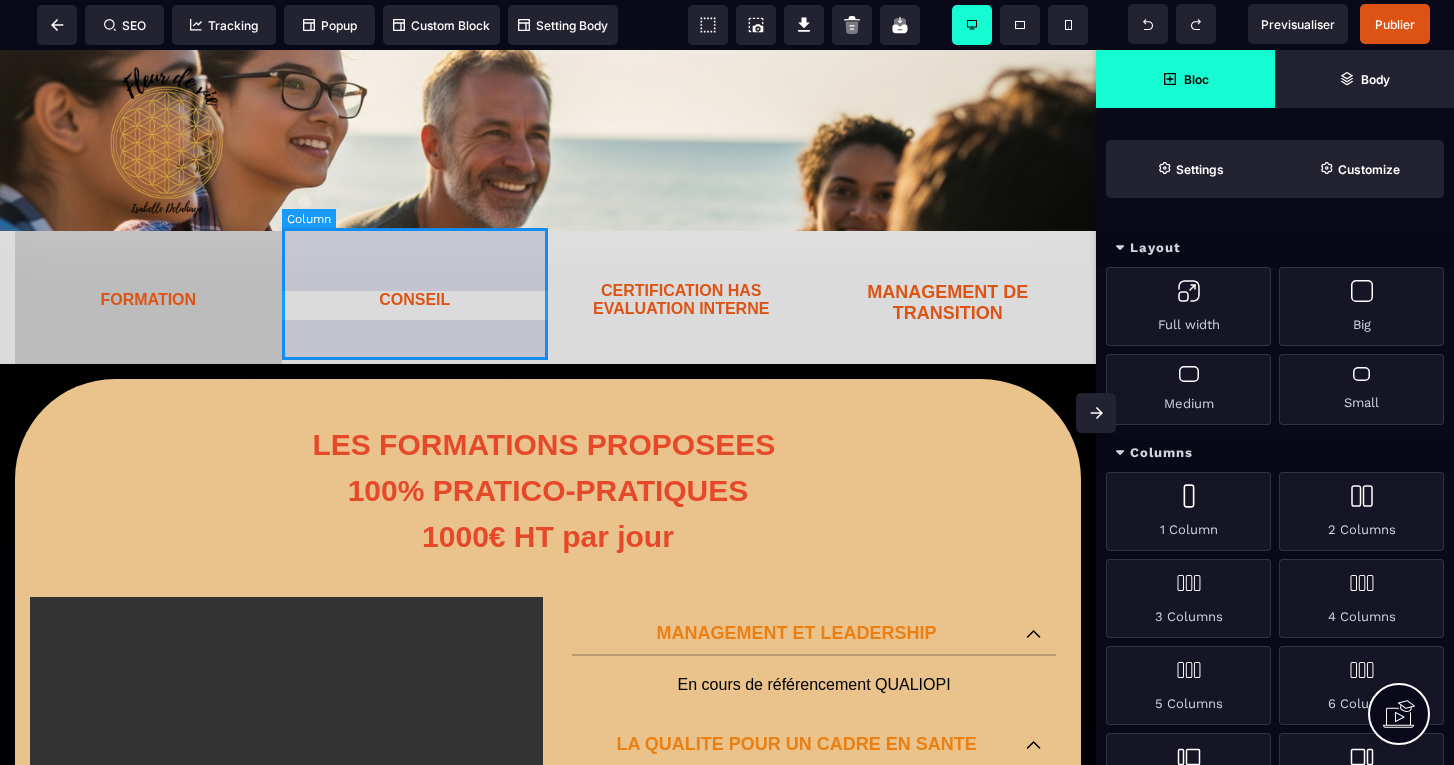 click on "CONSEIL" at bounding box center [415, 296] 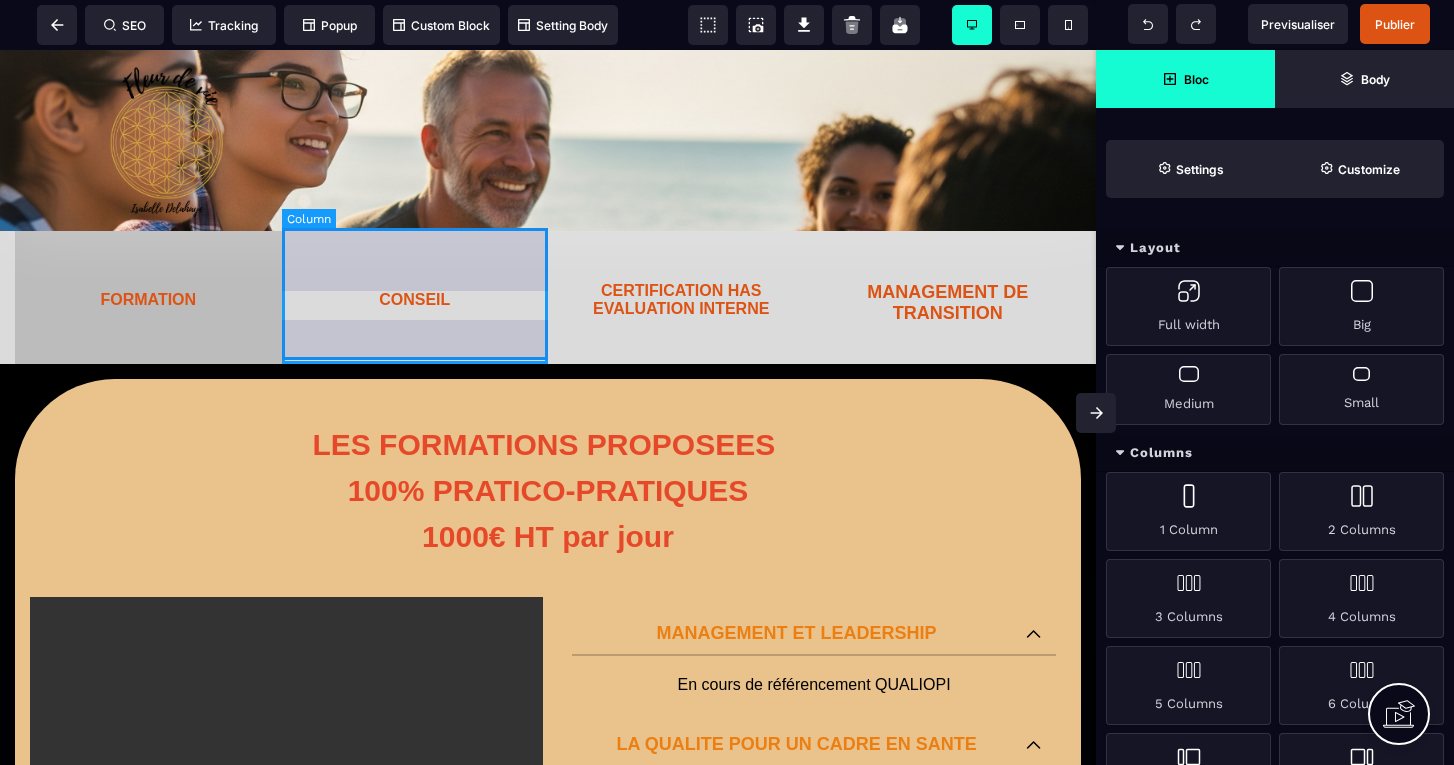 select on "*" 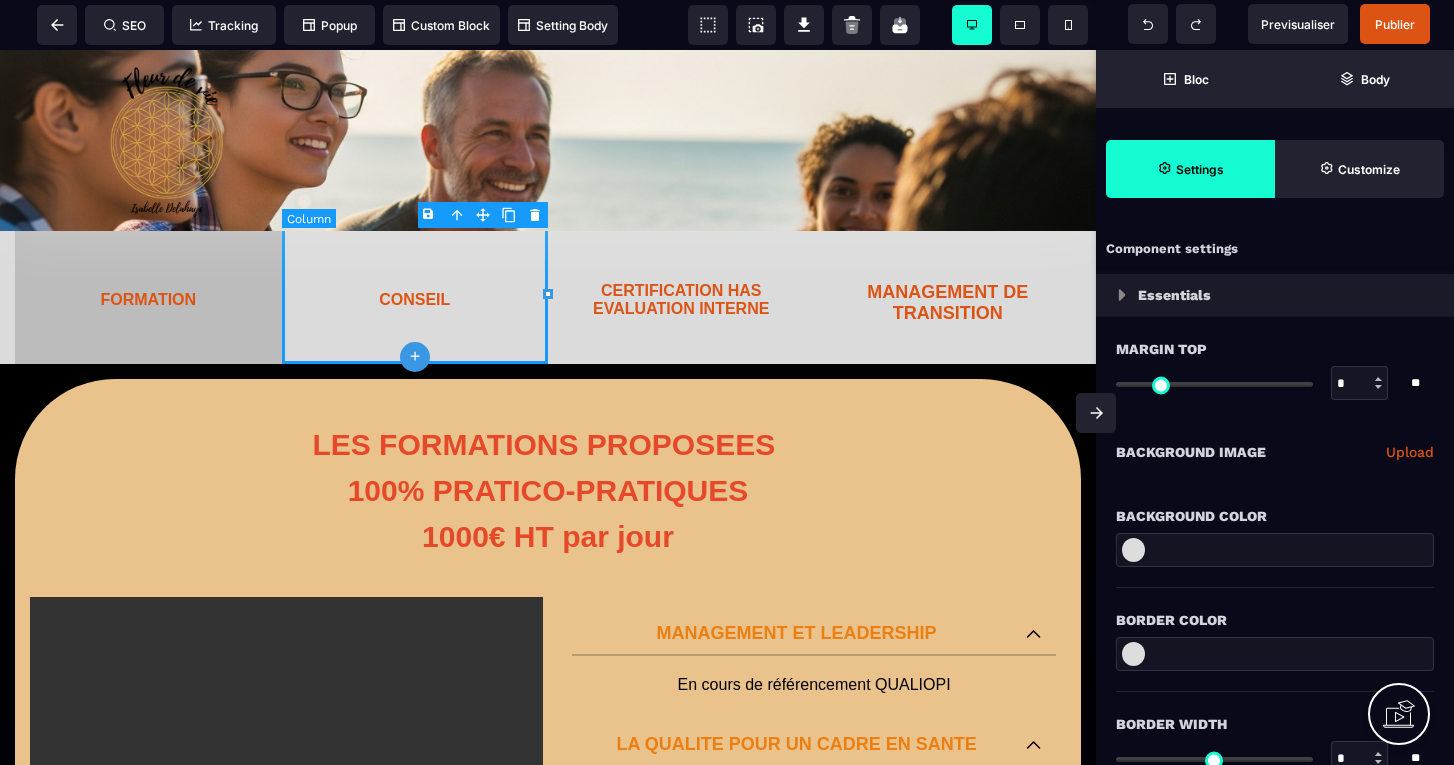 type on "*" 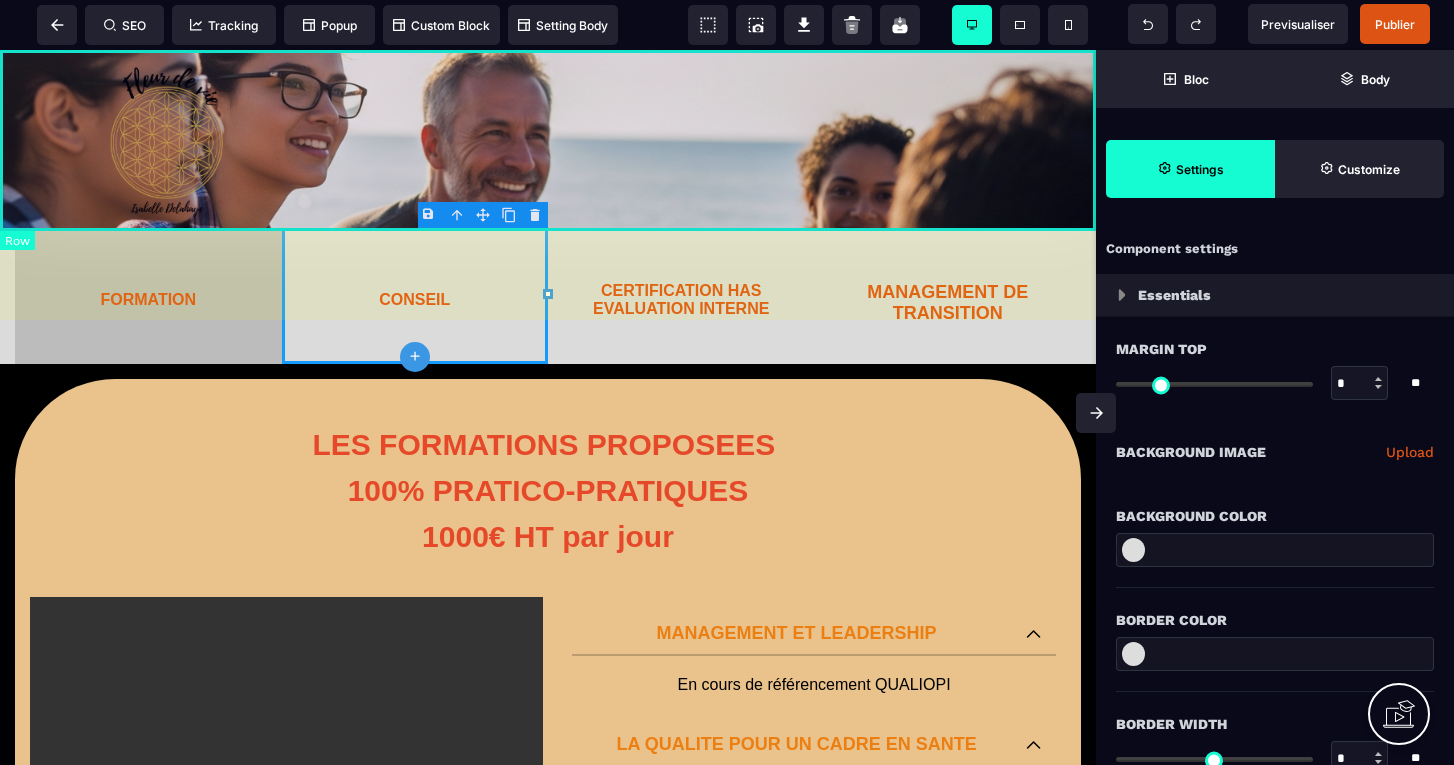 click on "B I U S
A *******
plus
Row
SEO
Big" at bounding box center (727, 382) 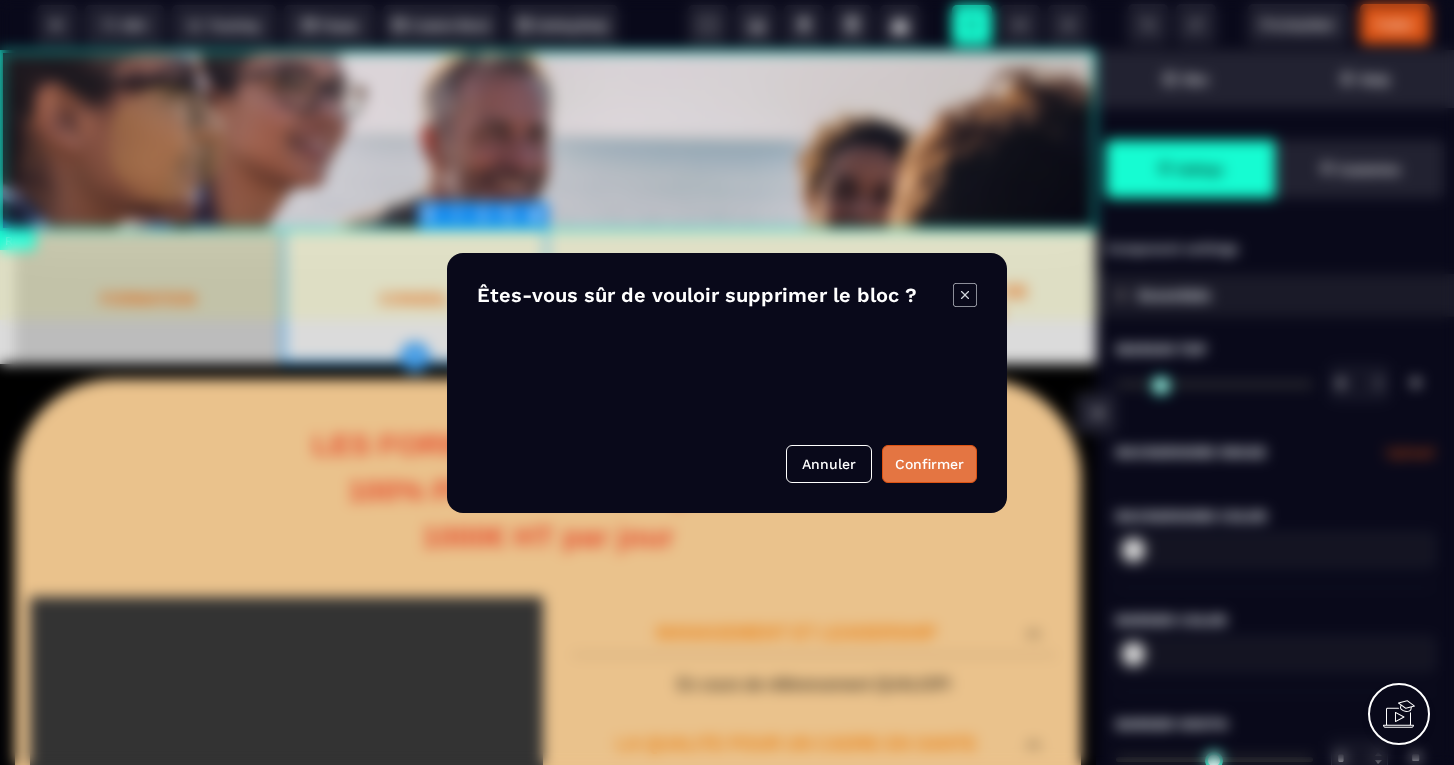 click on "Confirmer" at bounding box center (929, 464) 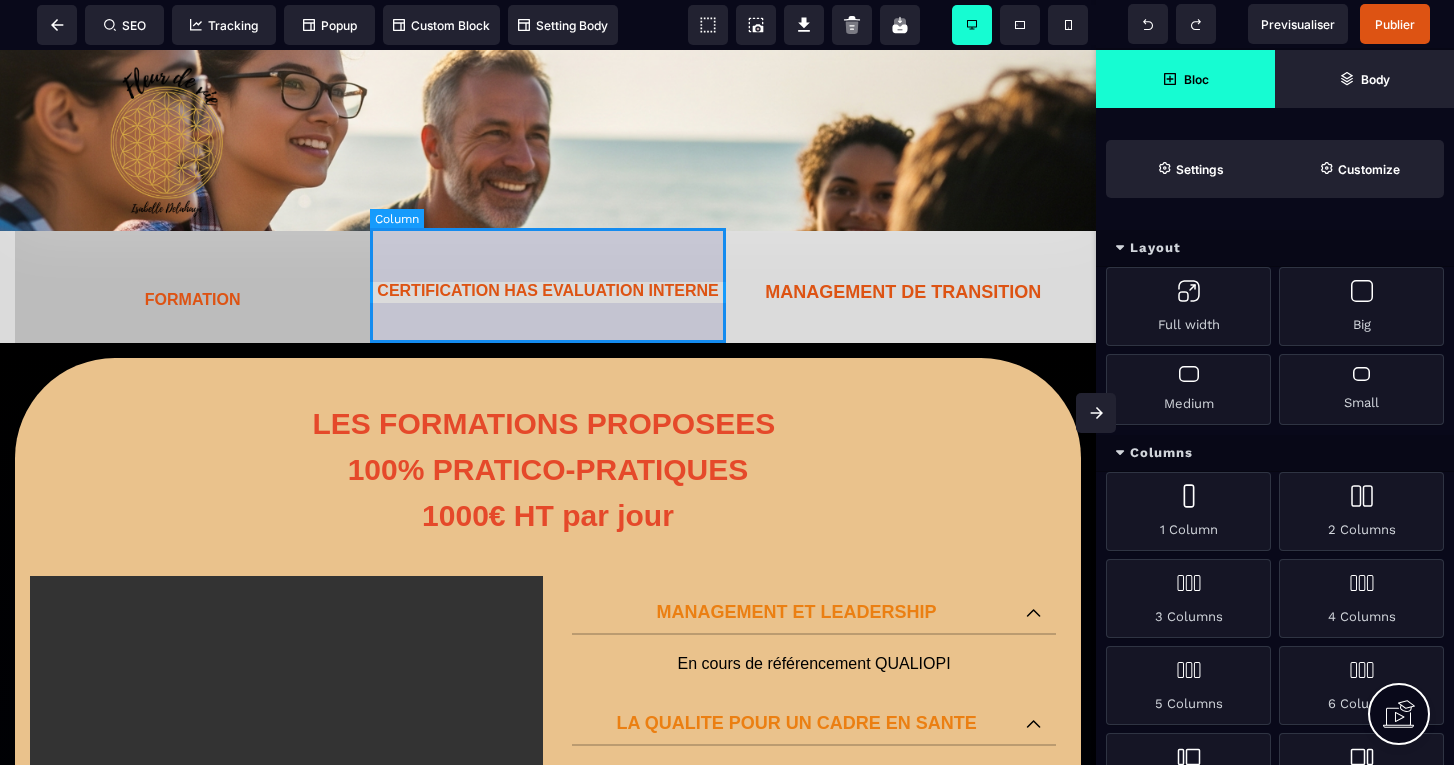click on "CERTIFICATION HAS
EVALUATION INTERNE" at bounding box center (547, 285) 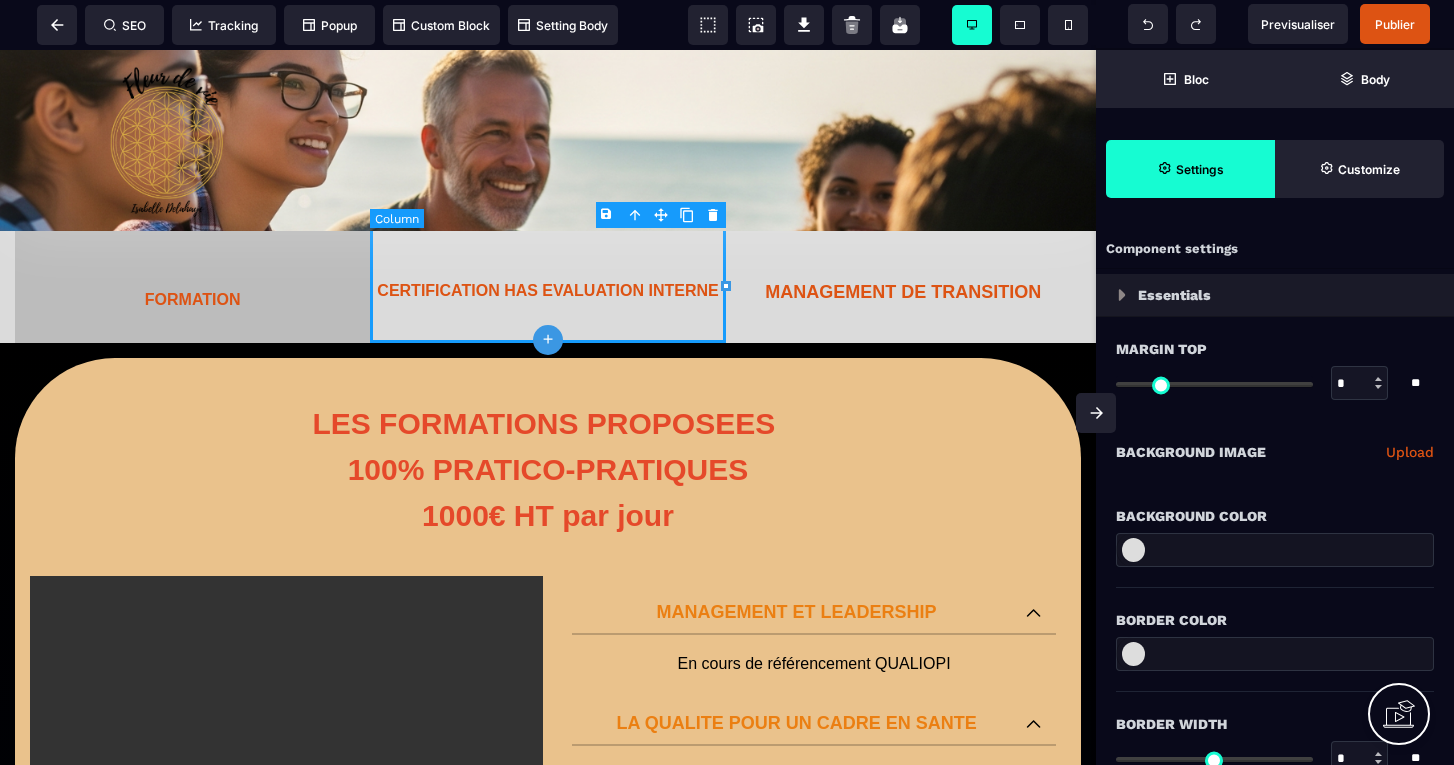 type on "*" 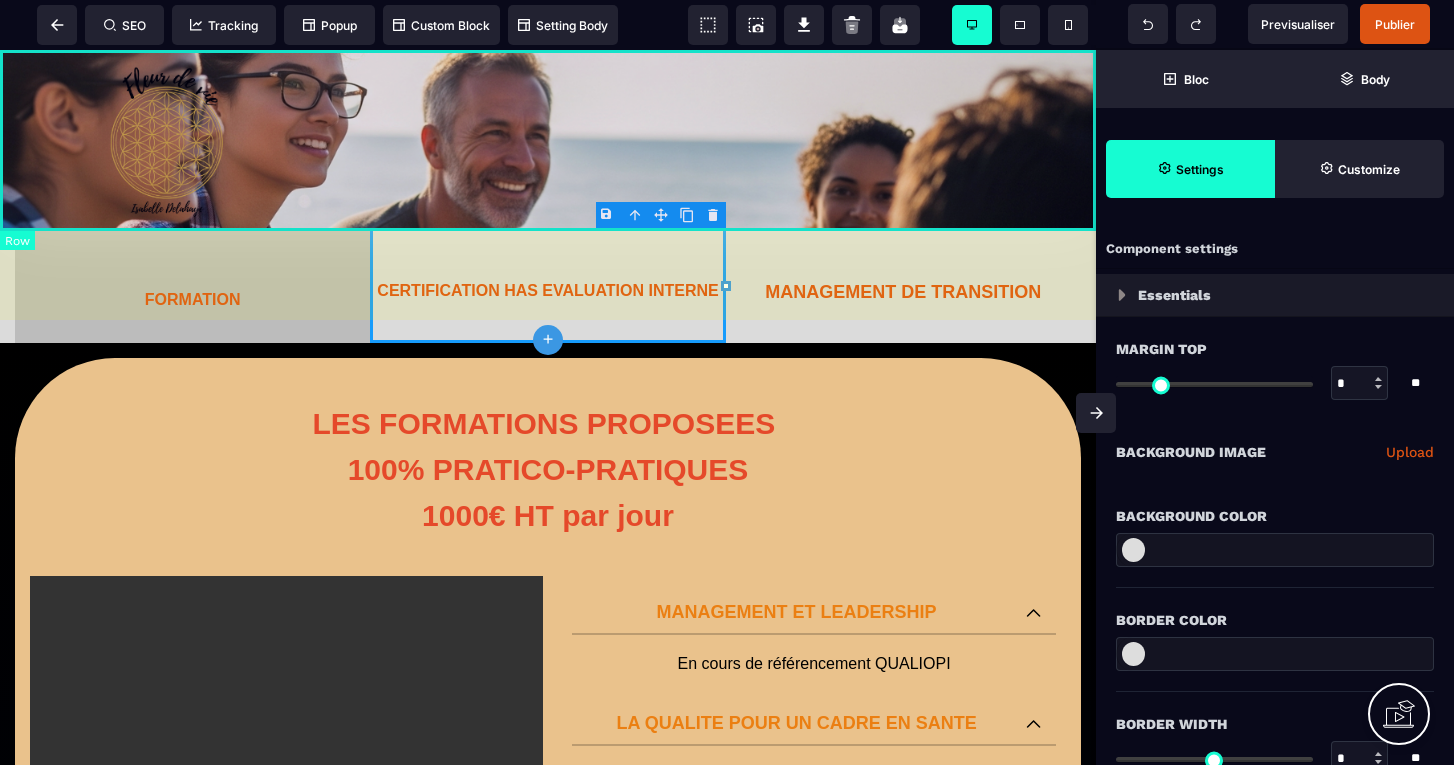 click on "B I U S
A *******
plus
Row
SEO
Big" at bounding box center [727, 382] 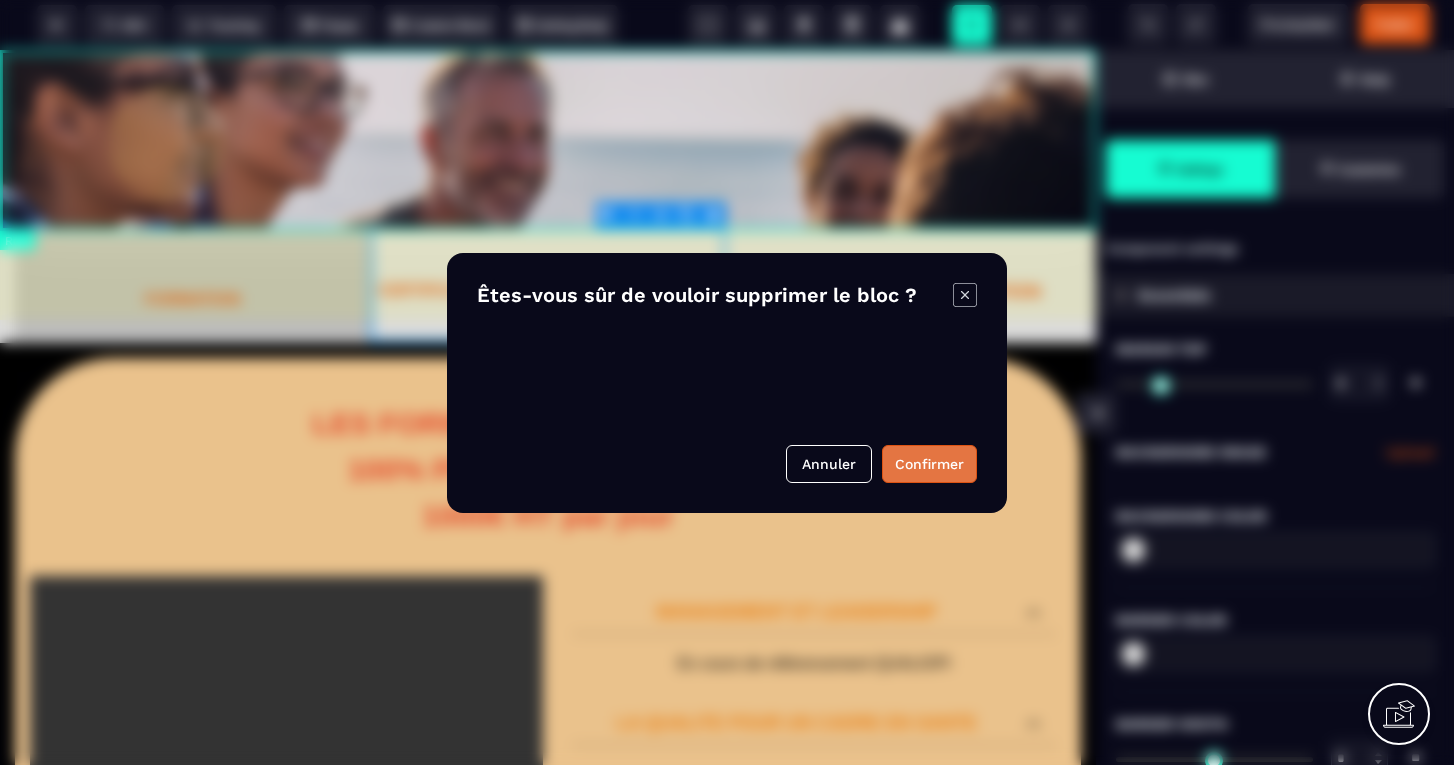 click on "Confirmer" at bounding box center (929, 464) 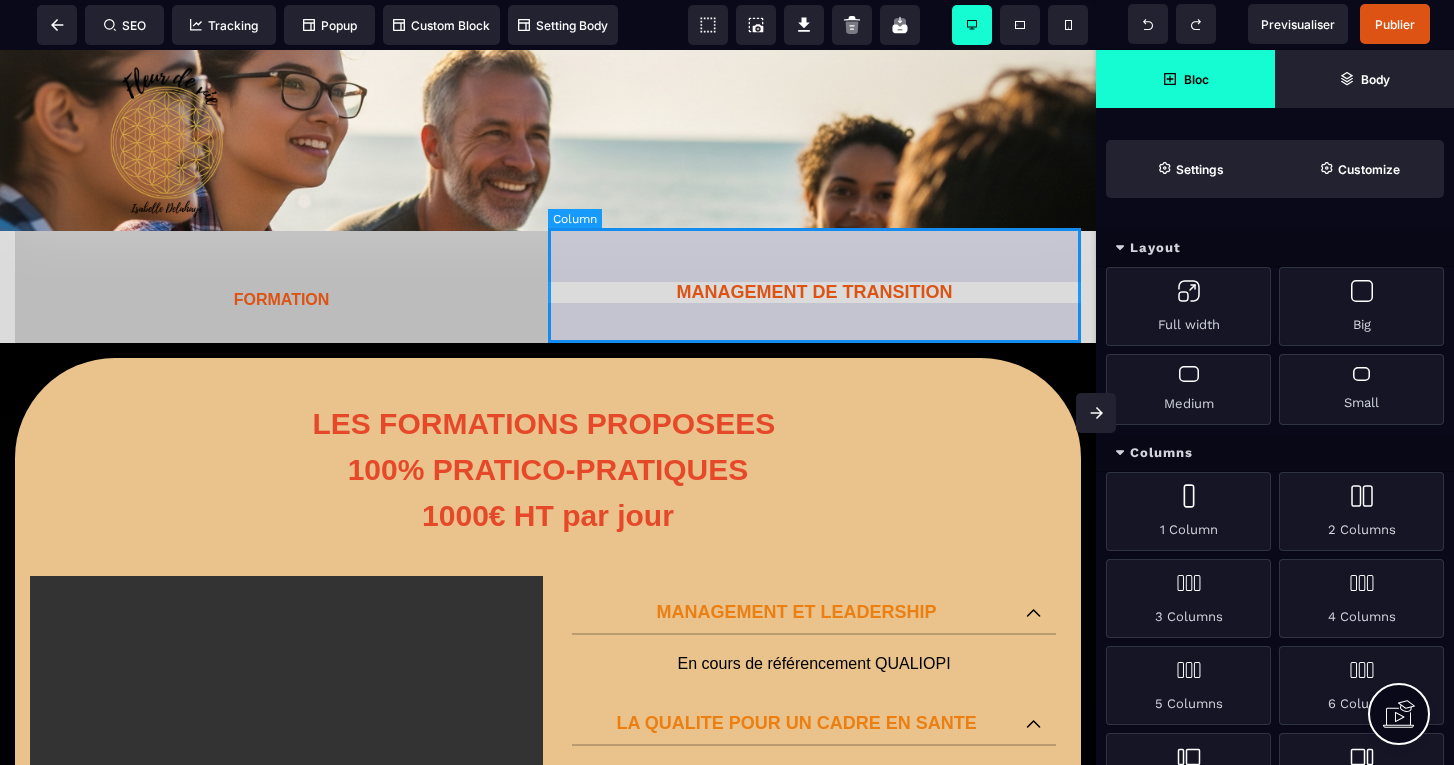 click on "MANAGEMENT DE
TRANSITION" at bounding box center [814, 285] 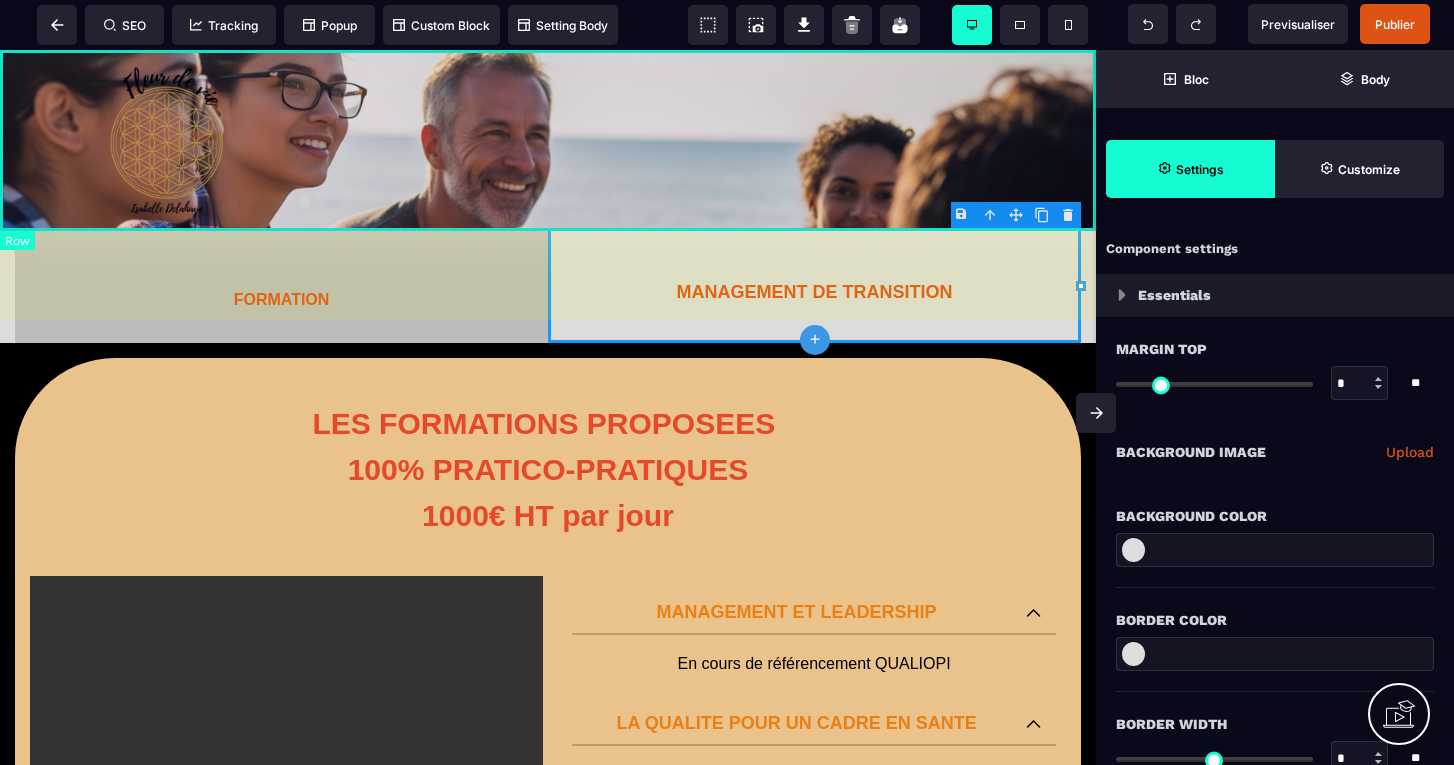 click on "B I U S
A *******
plus
Row
SEO
Big" at bounding box center (727, 382) 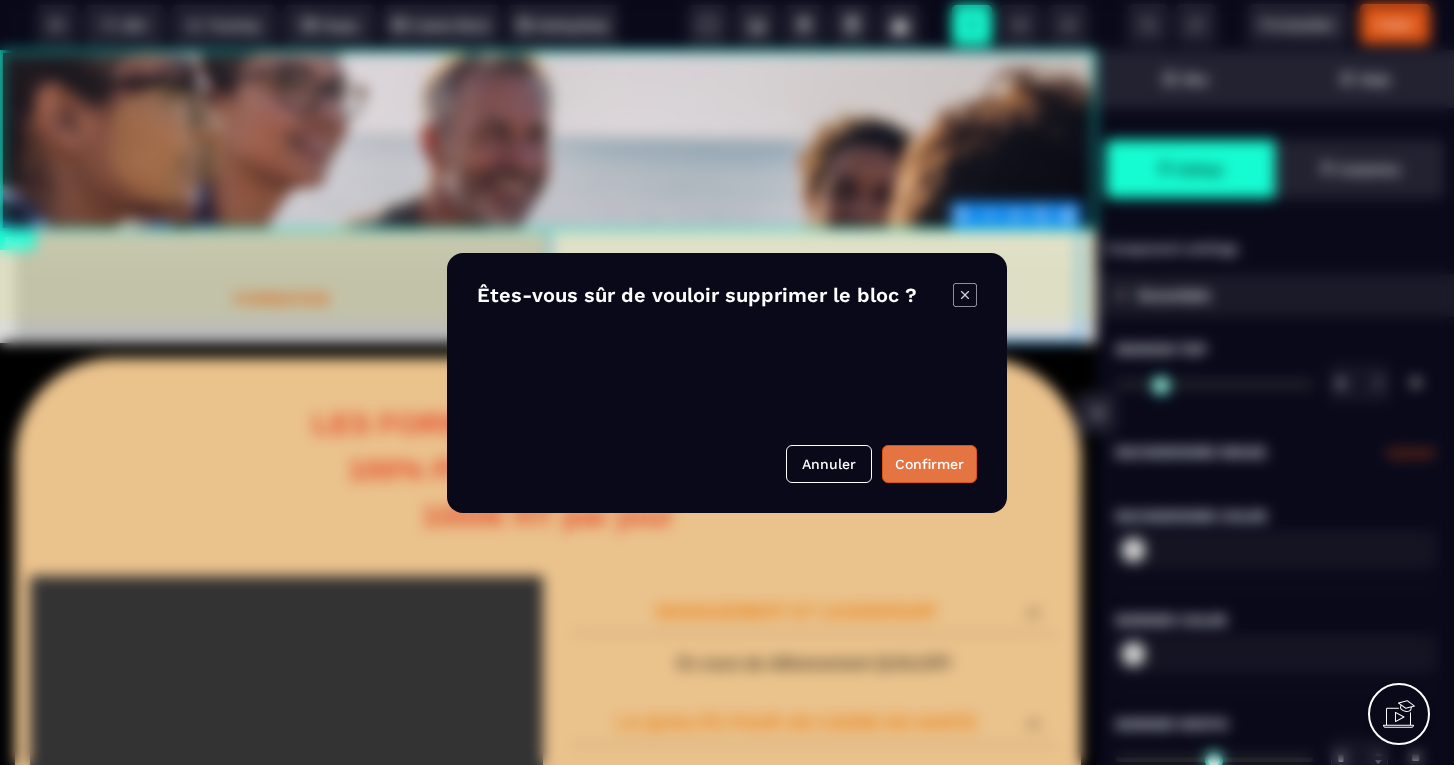 click on "Confirmer" at bounding box center [929, 464] 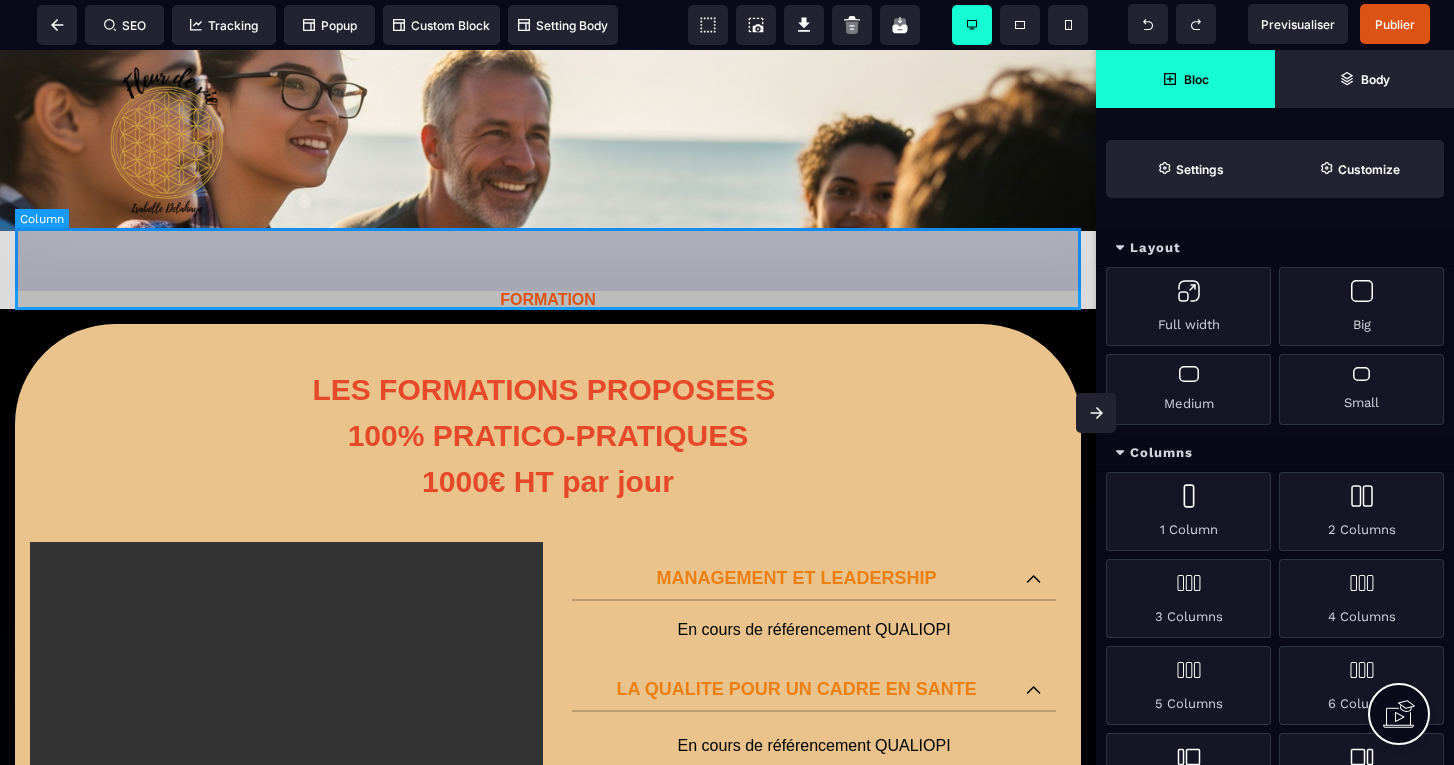 click on "FORMATION" at bounding box center [548, 268] 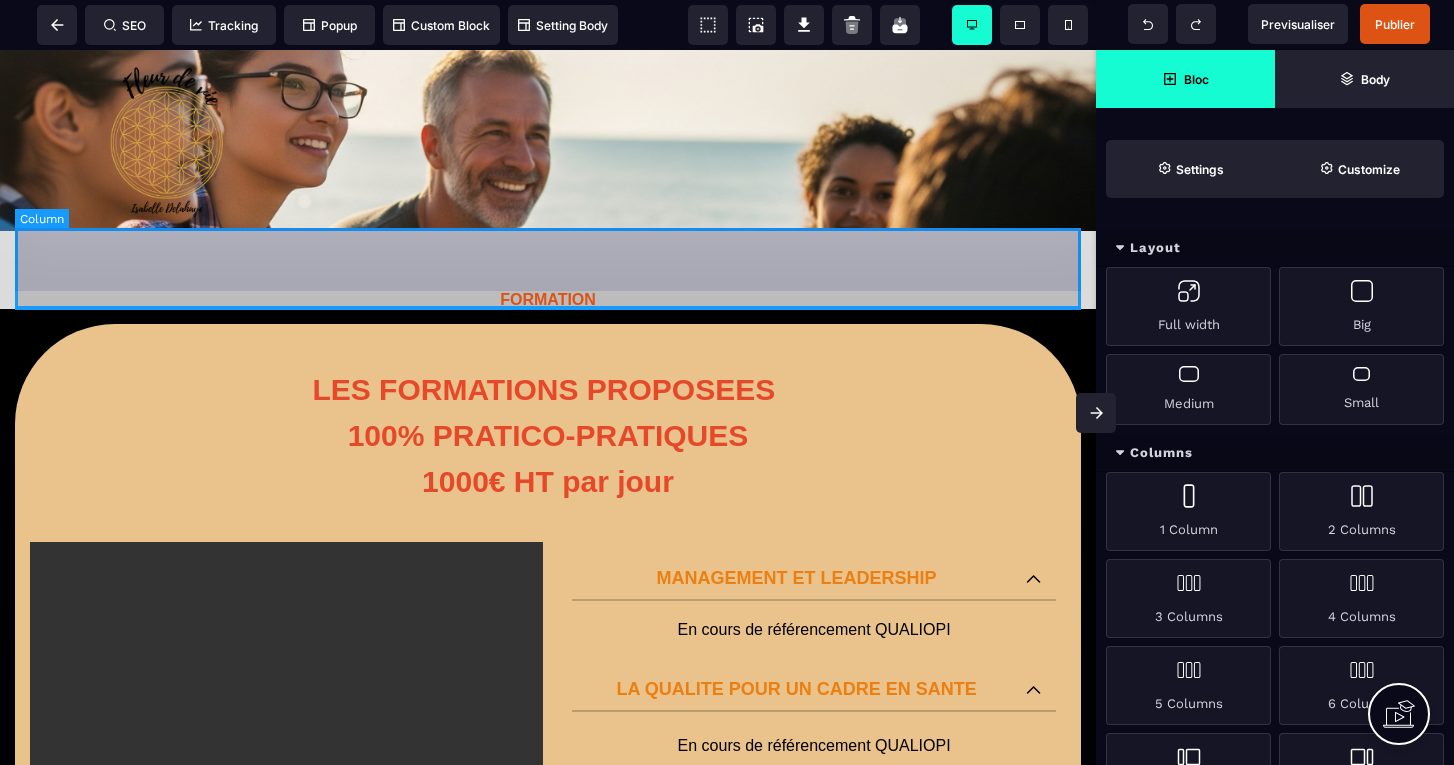 select on "*" 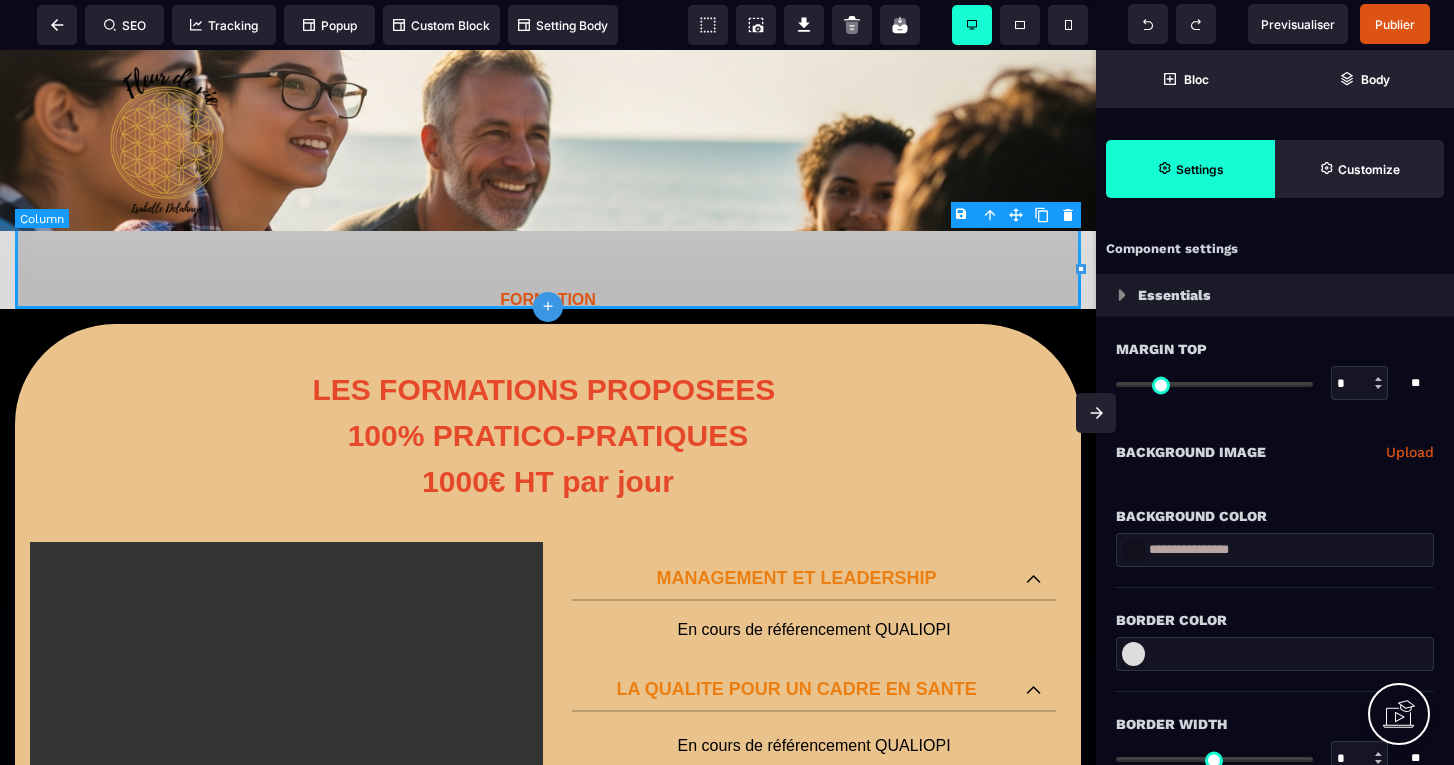 type on "*" 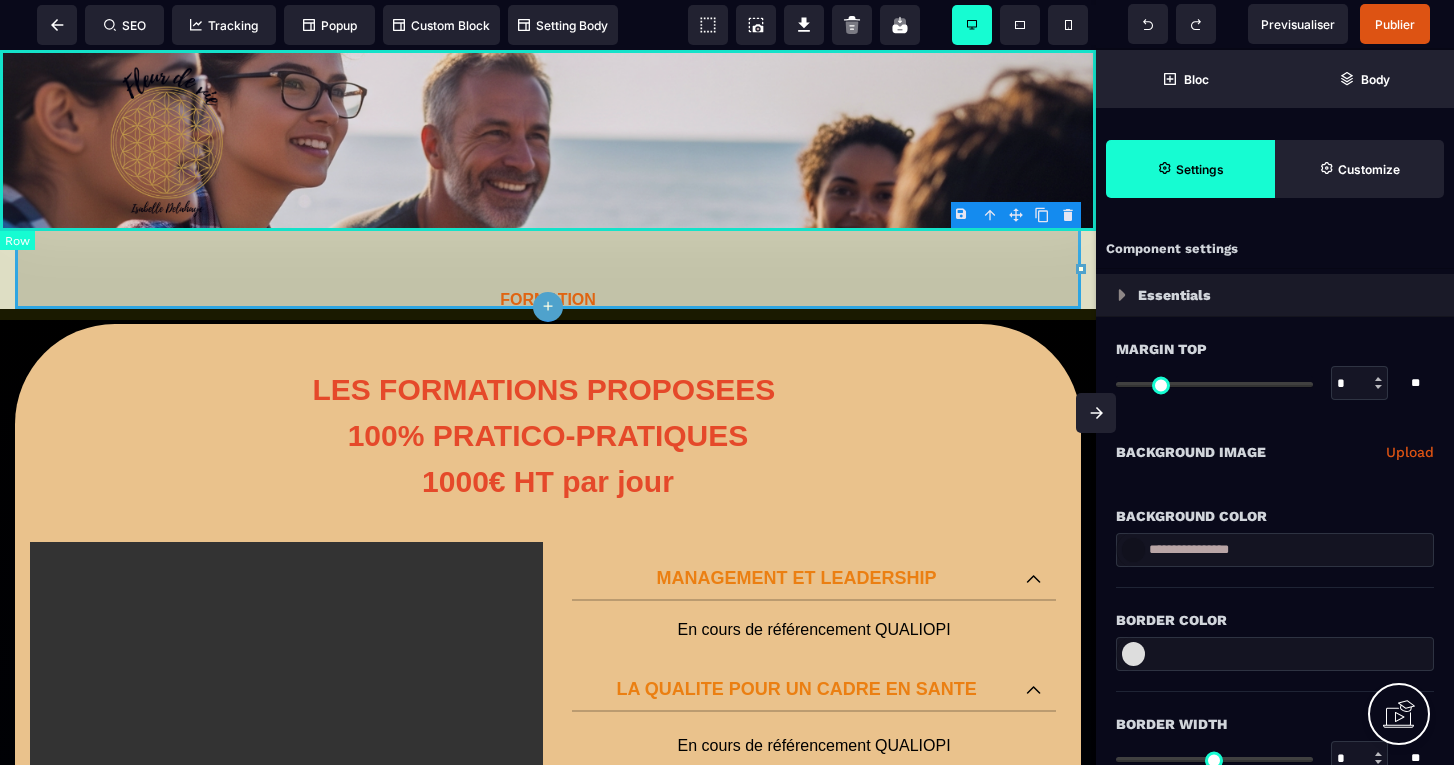 click on "B I U S
A *******
plus
Row
SEO
Big" at bounding box center [727, 382] 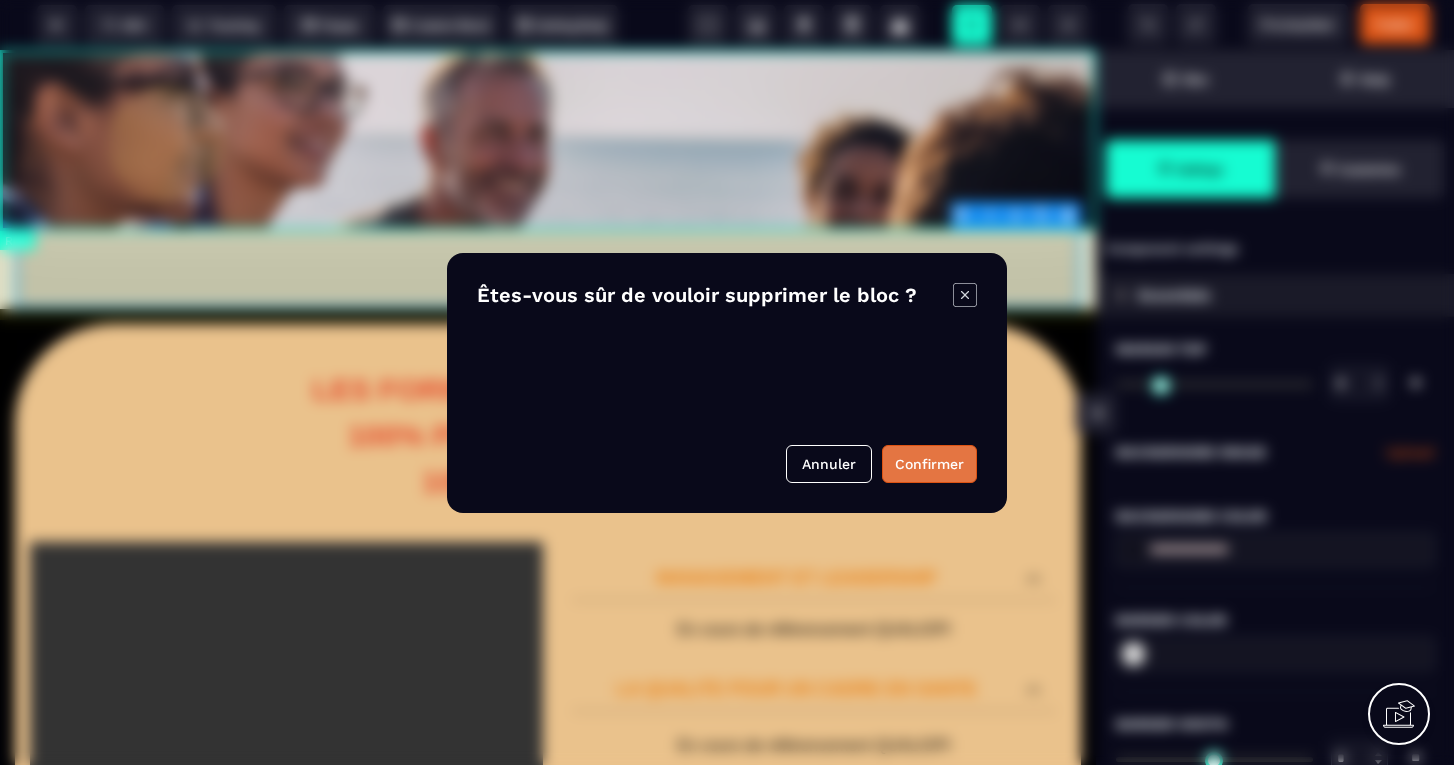 click on "Confirmer" at bounding box center [929, 464] 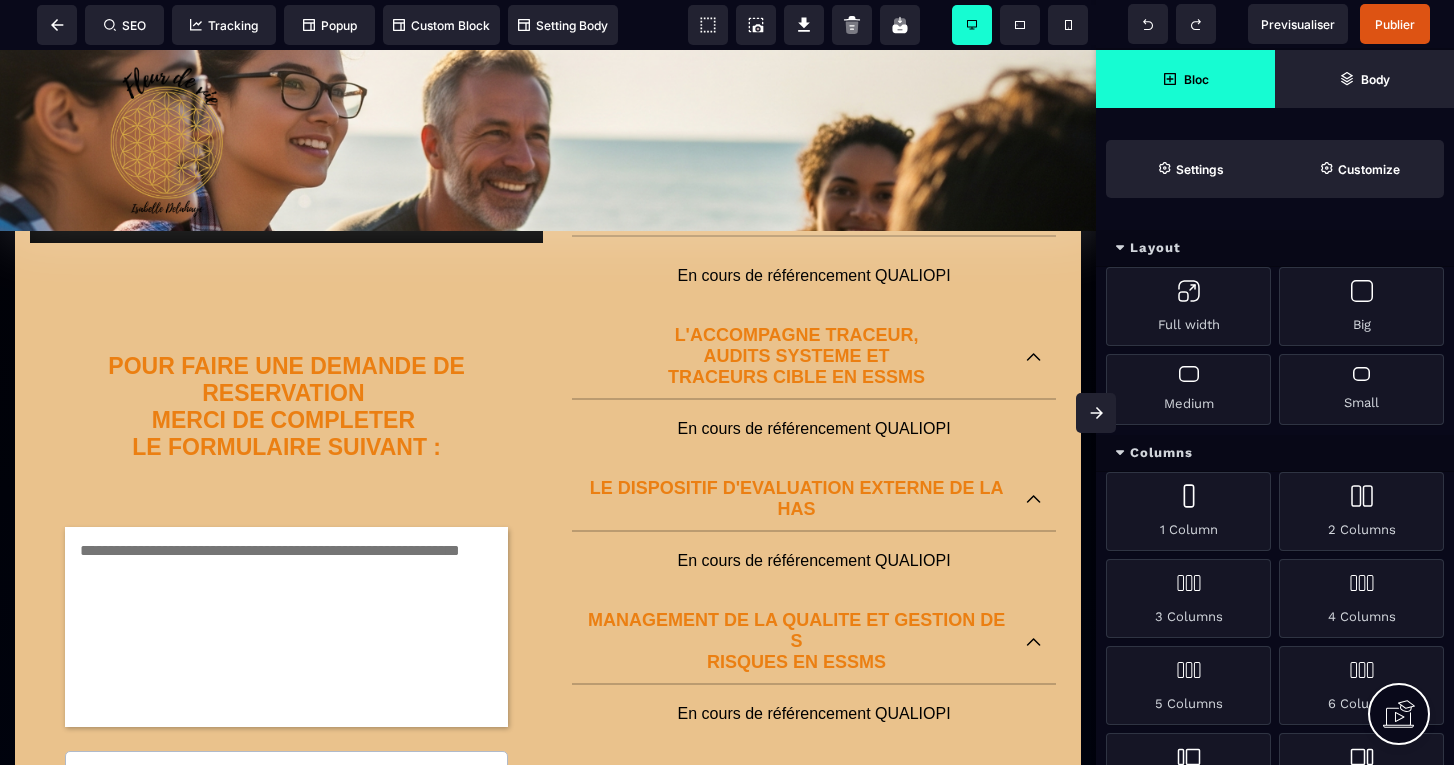 scroll, scrollTop: 667, scrollLeft: 0, axis: vertical 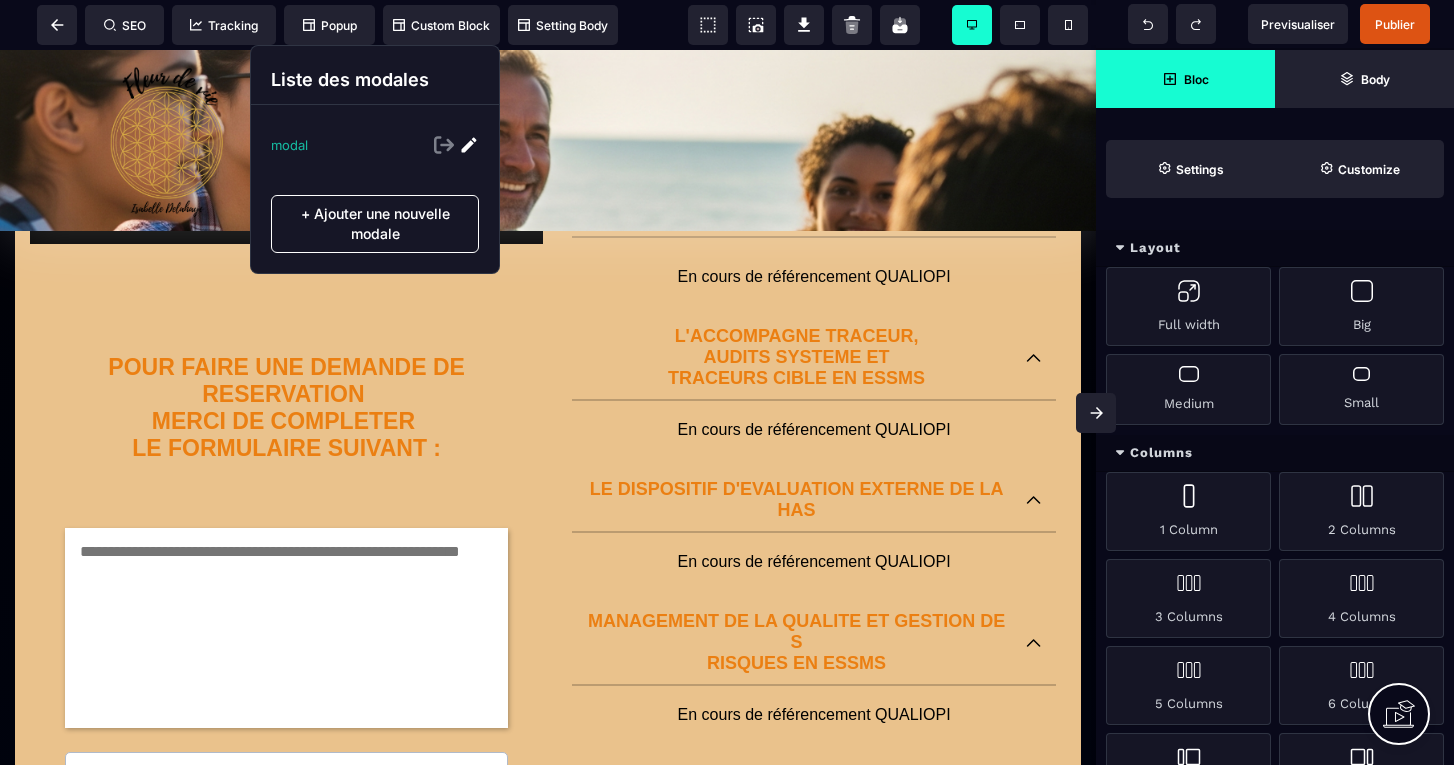 click at bounding box center (469, 145) 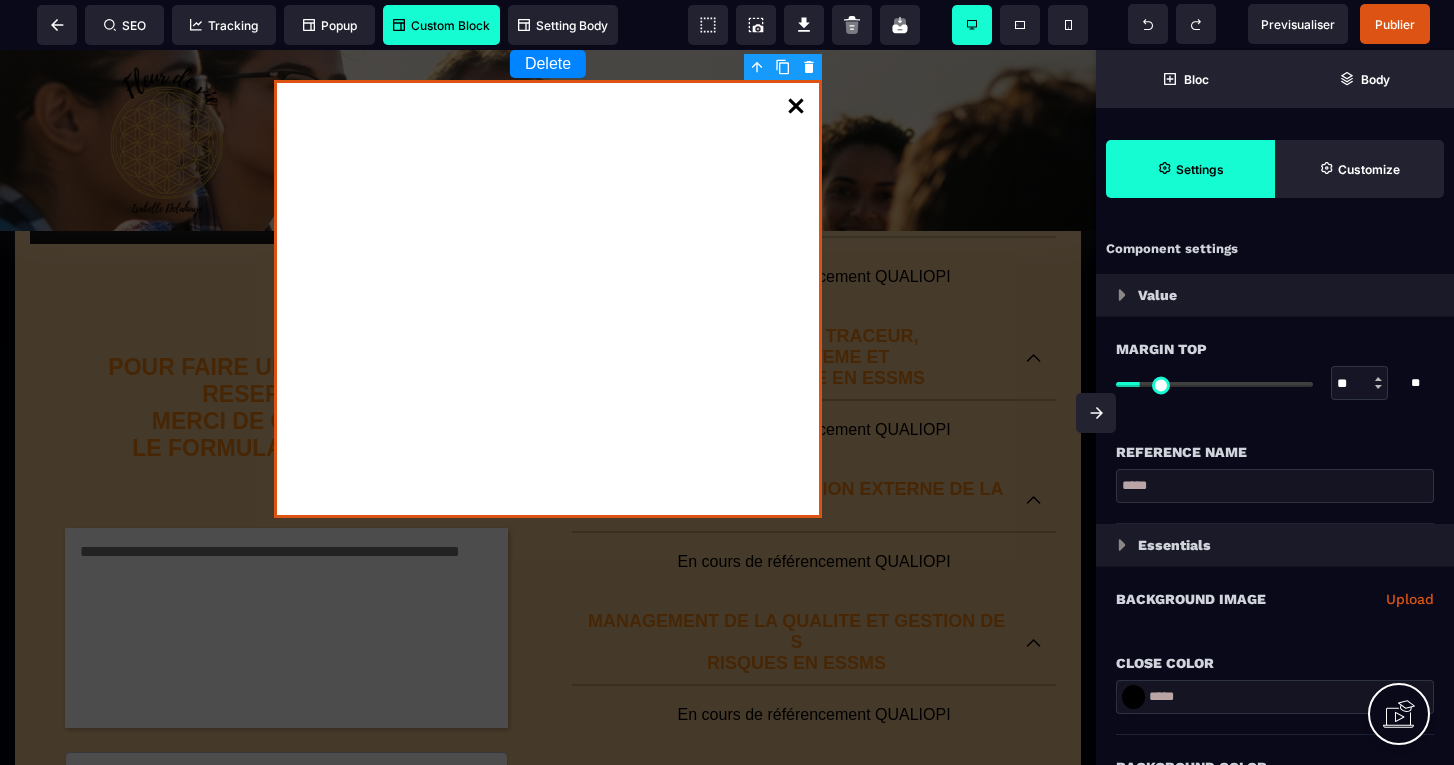 click on "Custom Block" at bounding box center (441, 25) 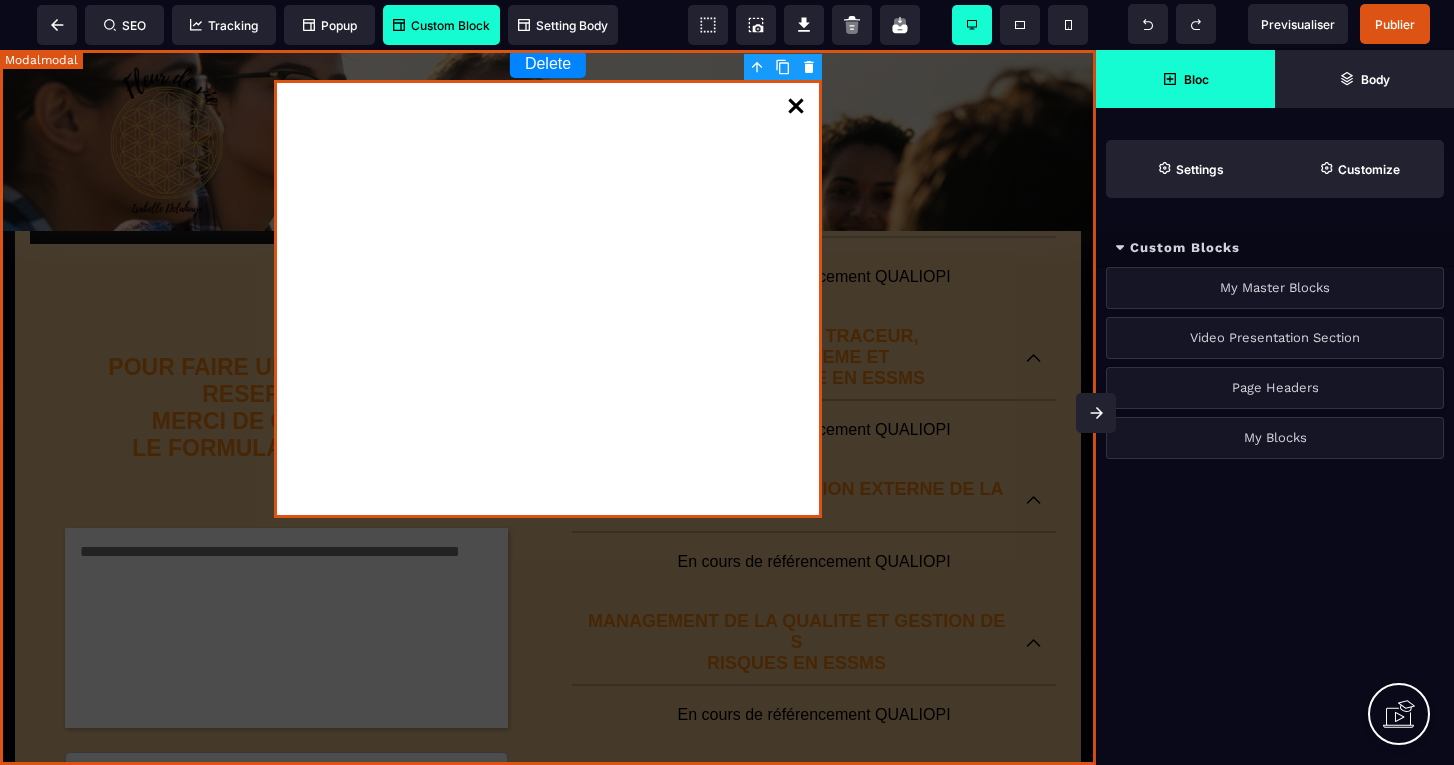 click on "Page Headers" at bounding box center (1275, 388) 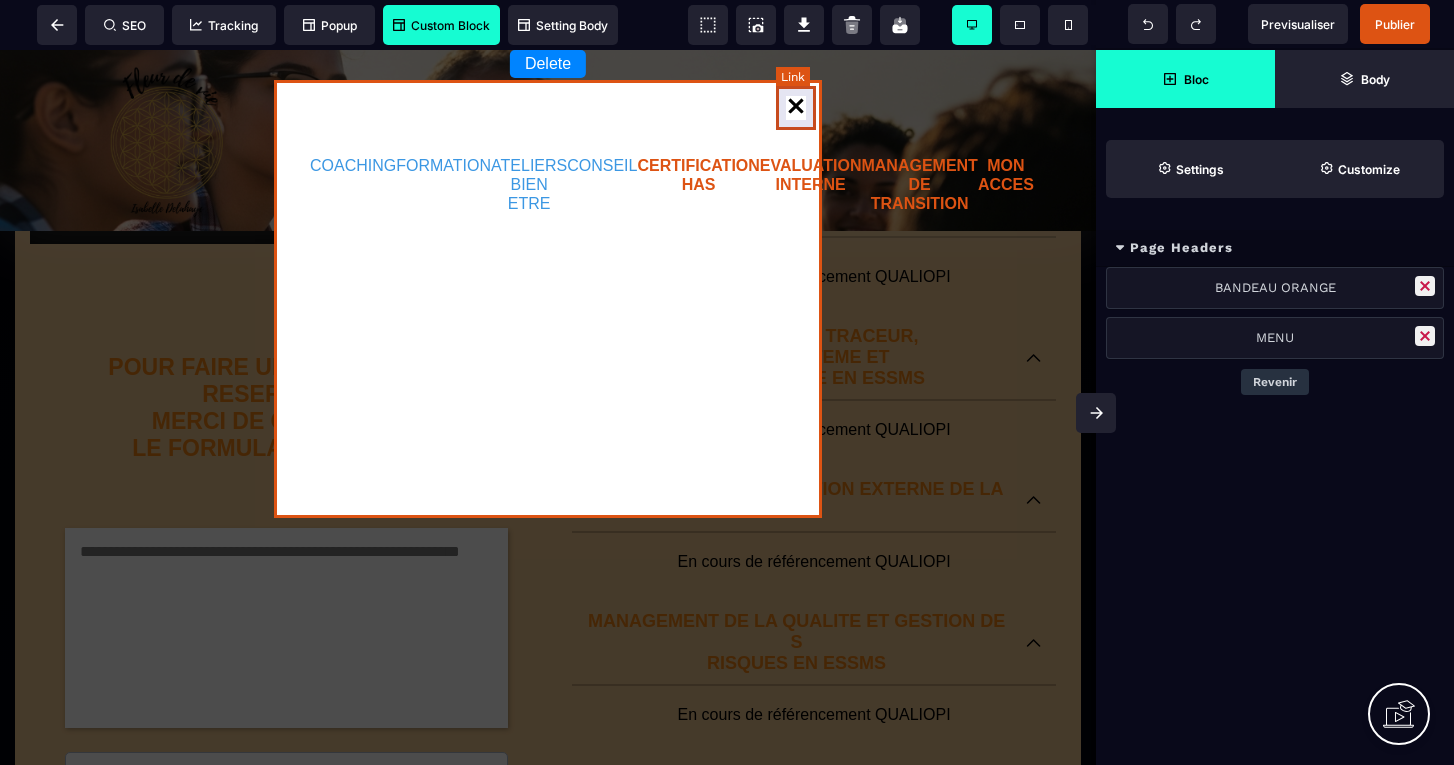 click at bounding box center (796, 108) 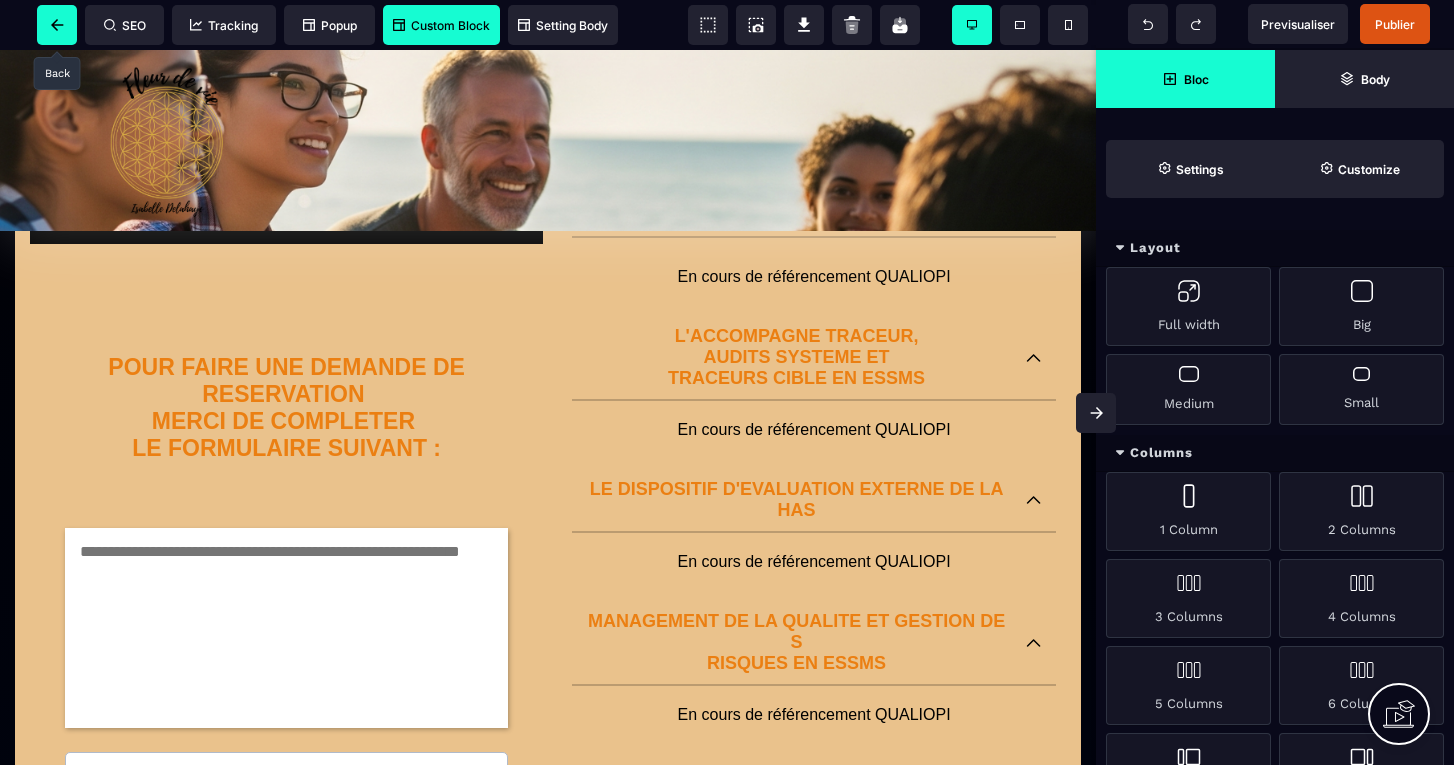 click 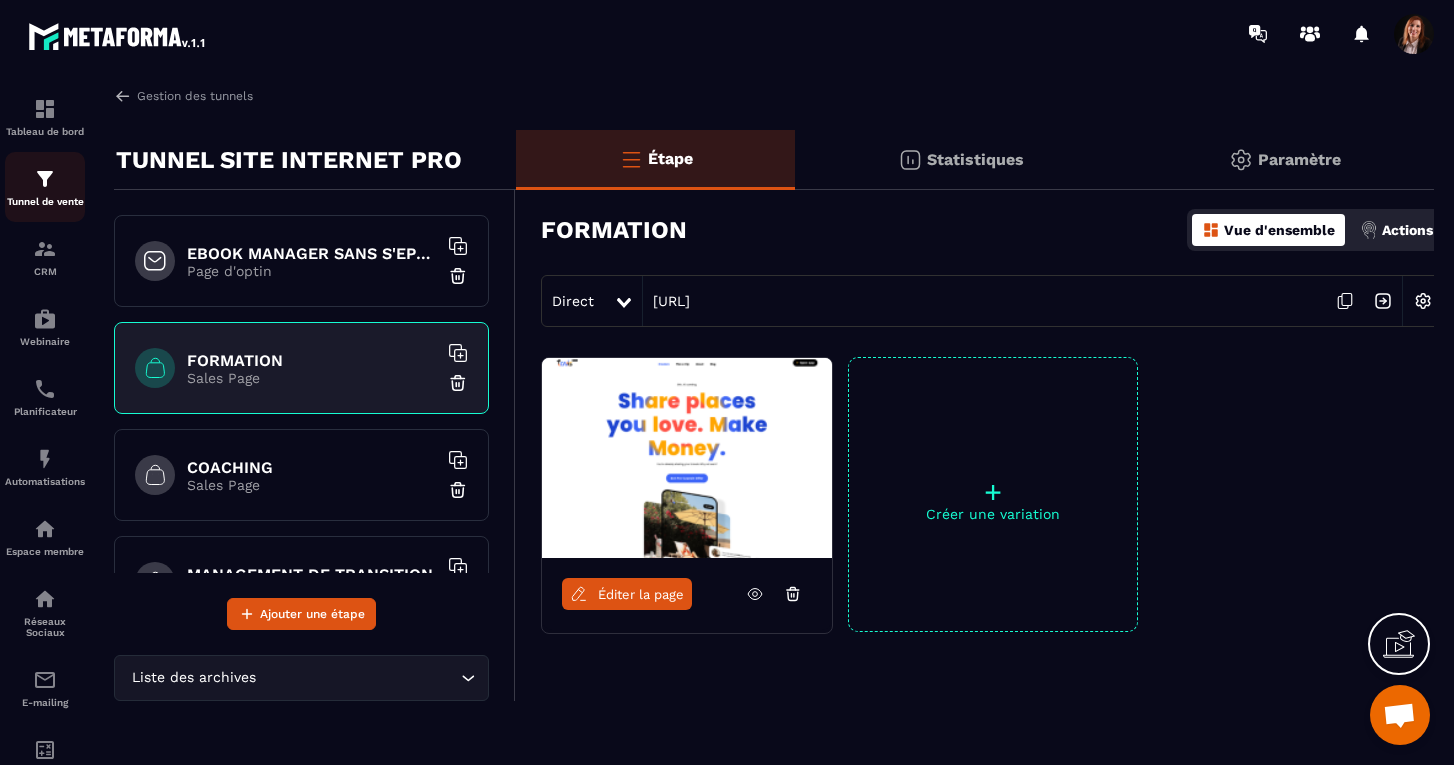click at bounding box center [45, 179] 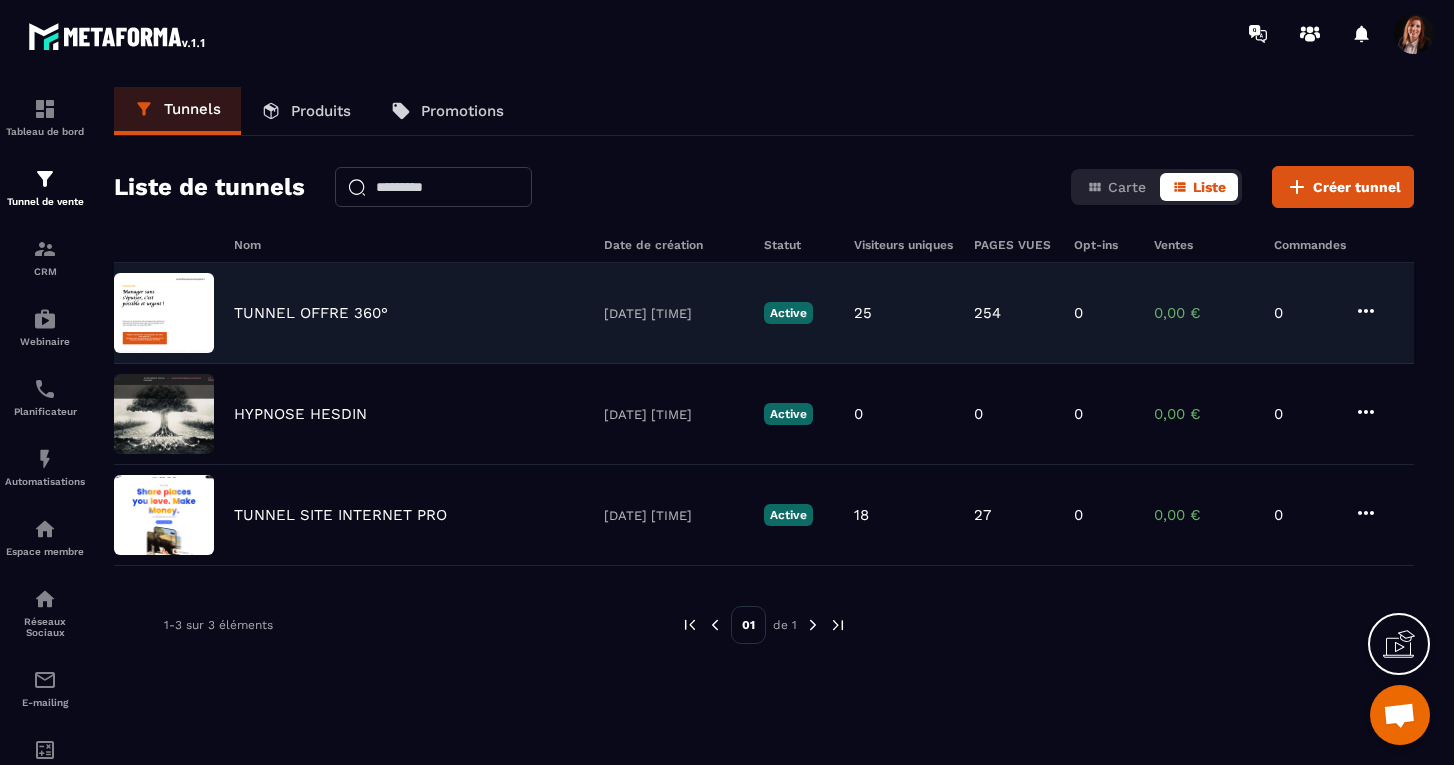 click on "TUNNEL OFFRE 360°" at bounding box center [311, 313] 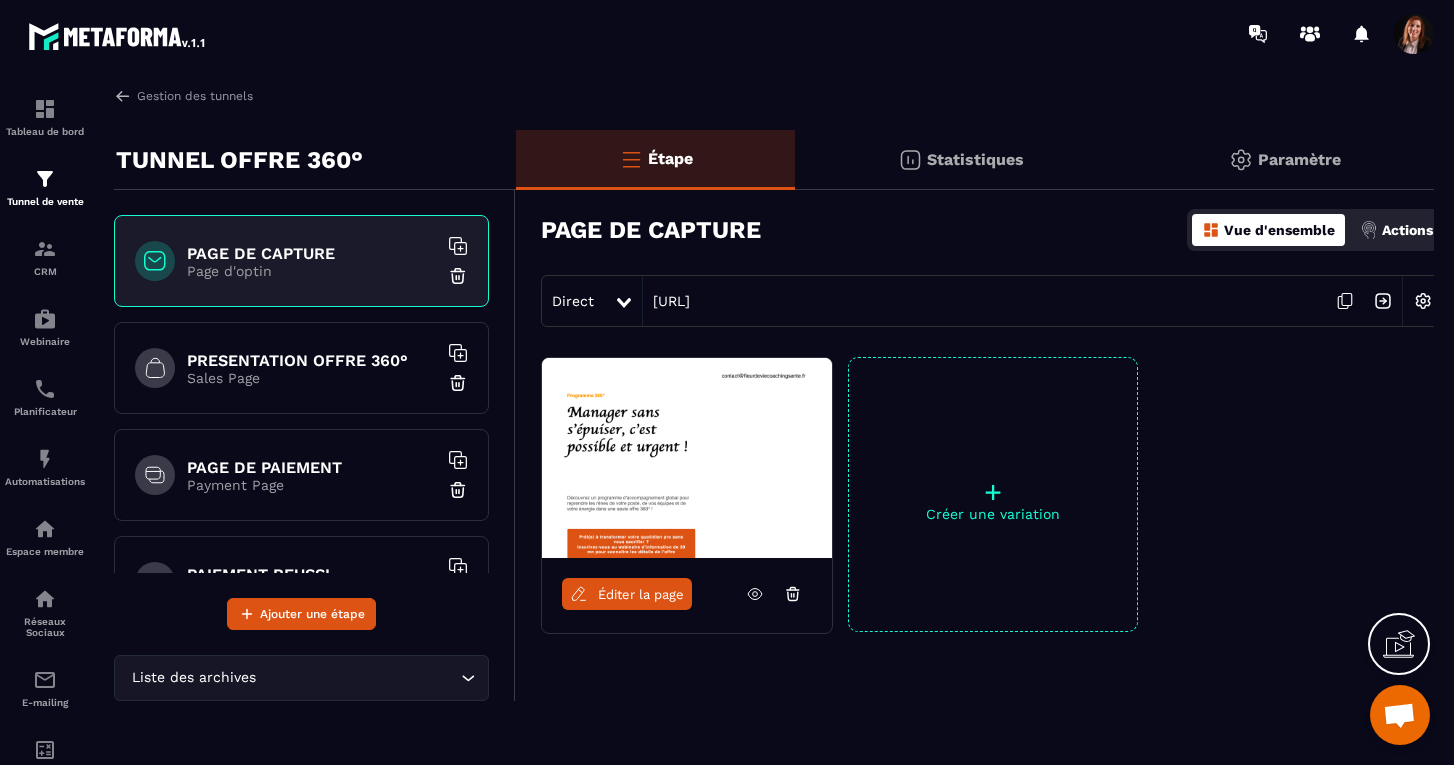 click on "Page d'optin" at bounding box center (312, 271) 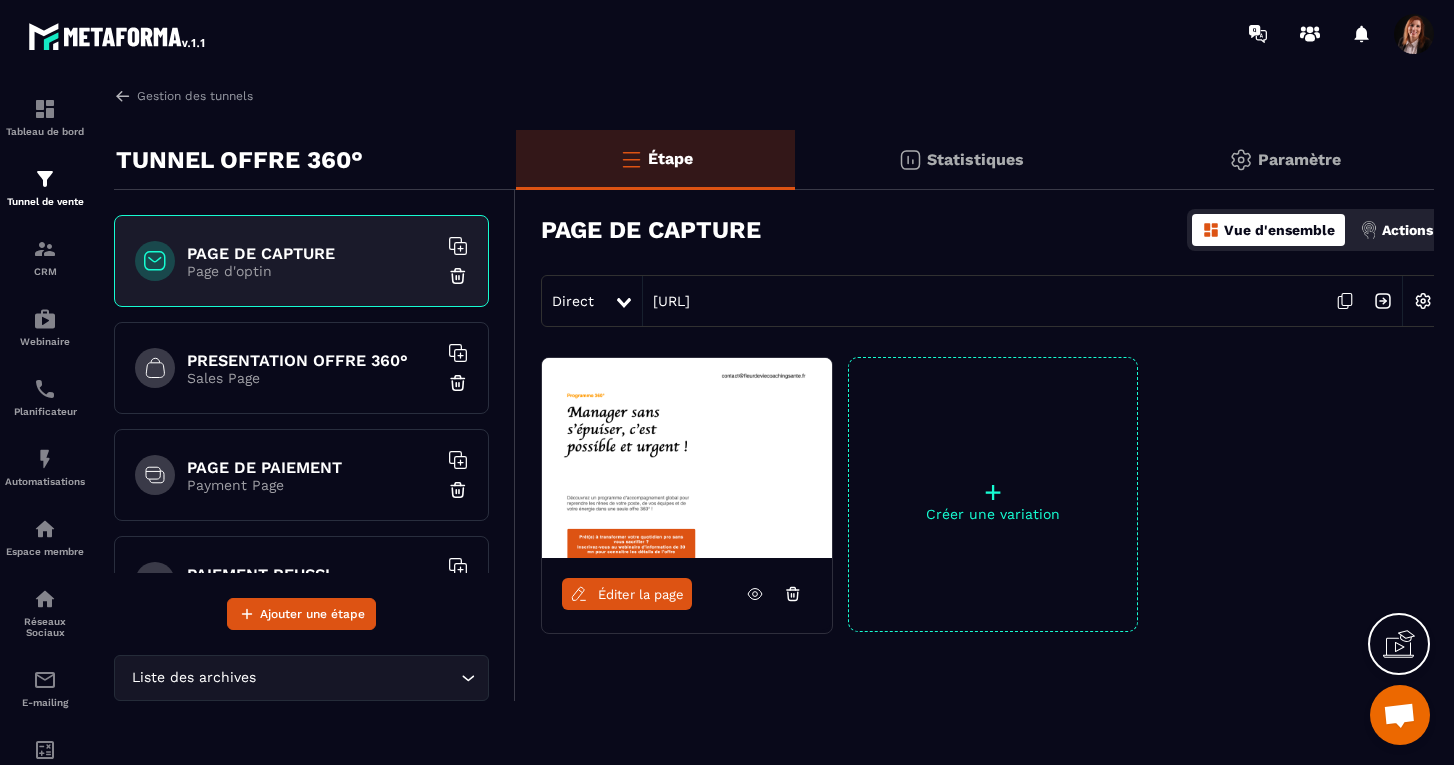 click on "Éditer la page" at bounding box center [641, 594] 